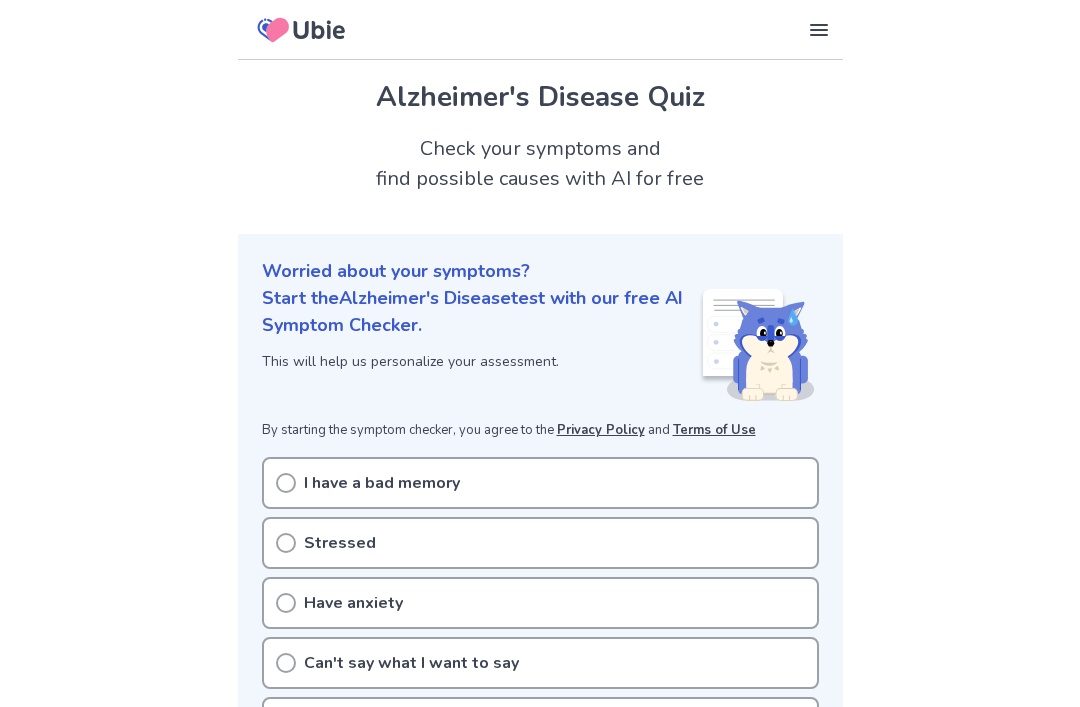 scroll, scrollTop: 101, scrollLeft: 0, axis: vertical 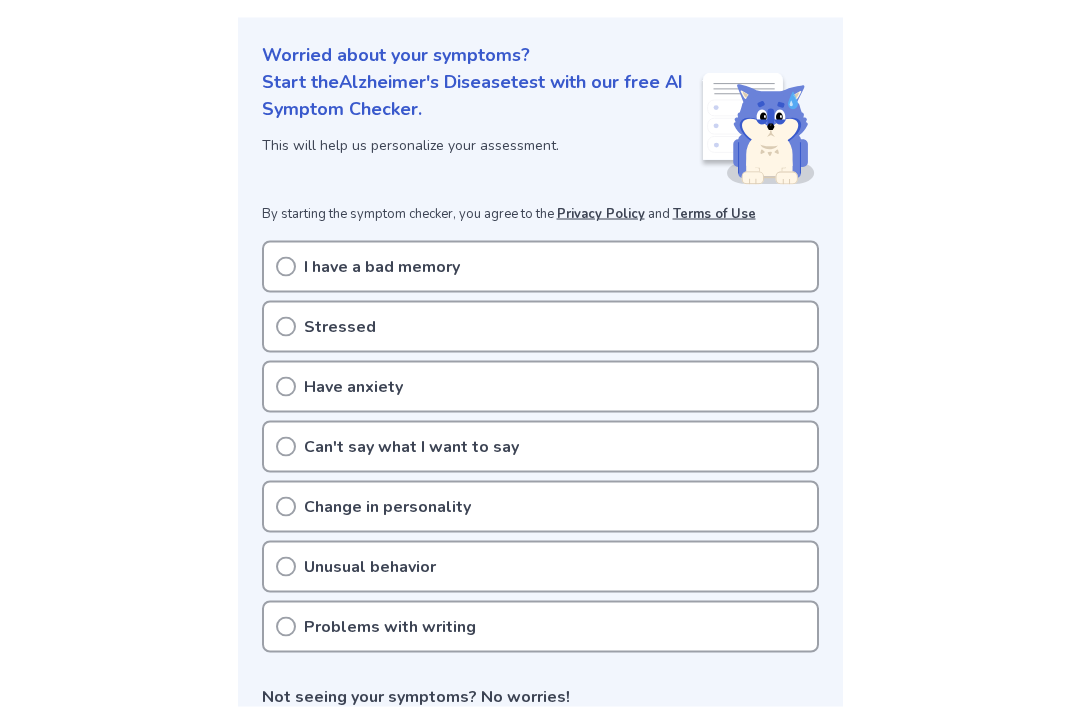 click on "I have a bad memory" at bounding box center (382, 267) 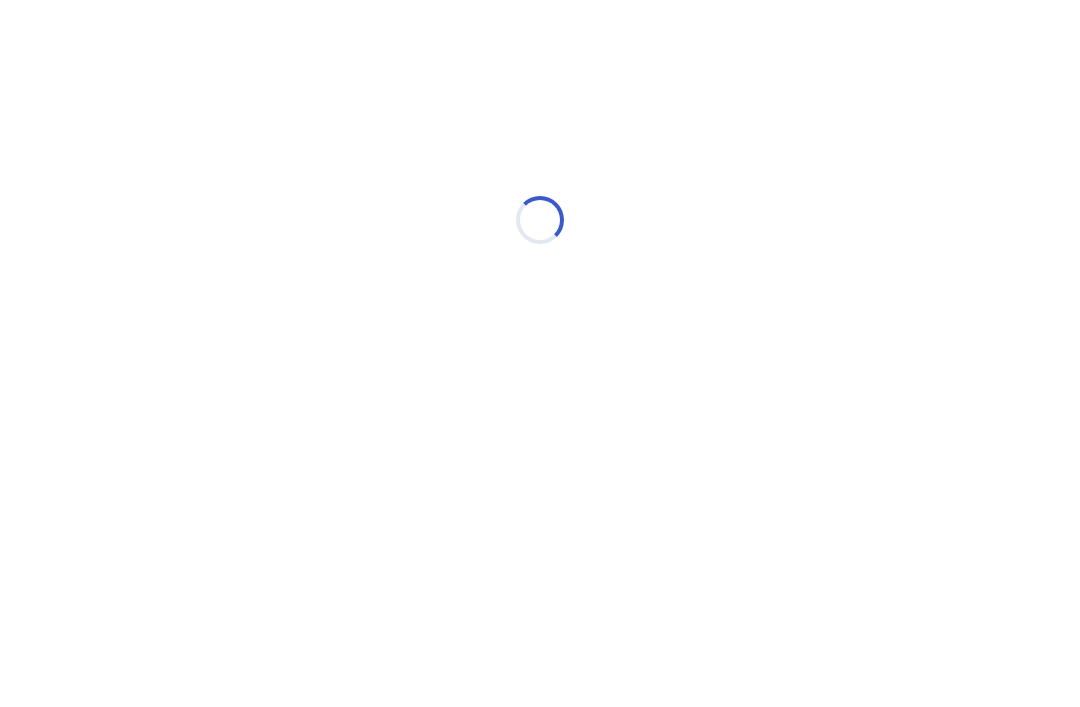 scroll, scrollTop: 0, scrollLeft: 0, axis: both 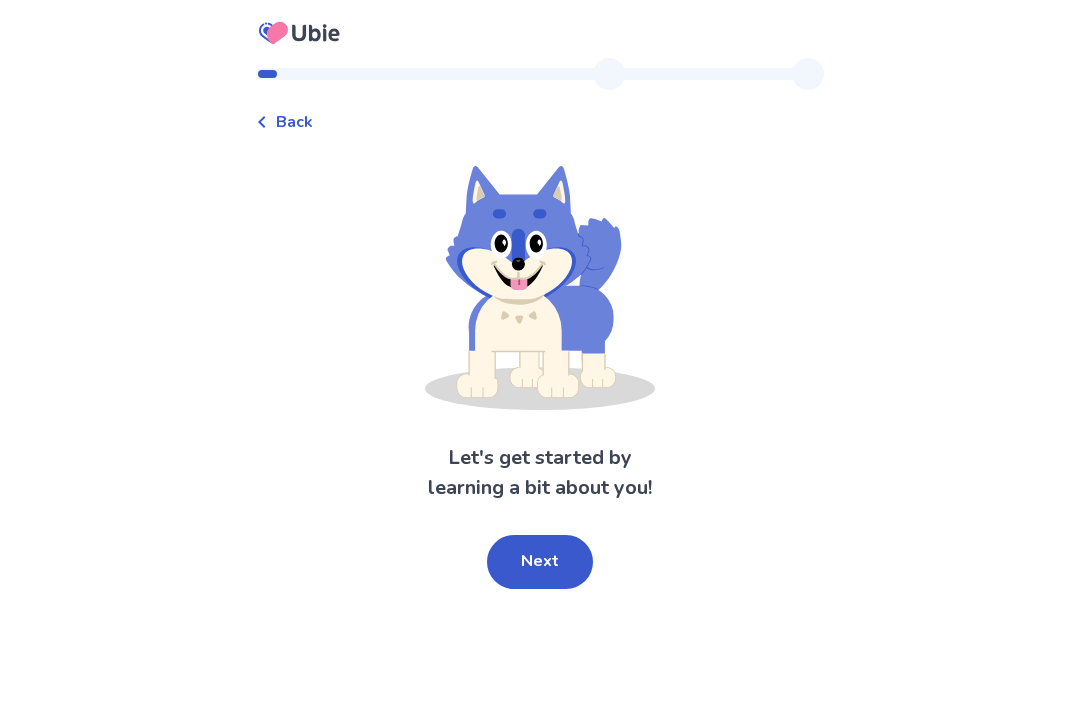 click on "Next" at bounding box center (540, 562) 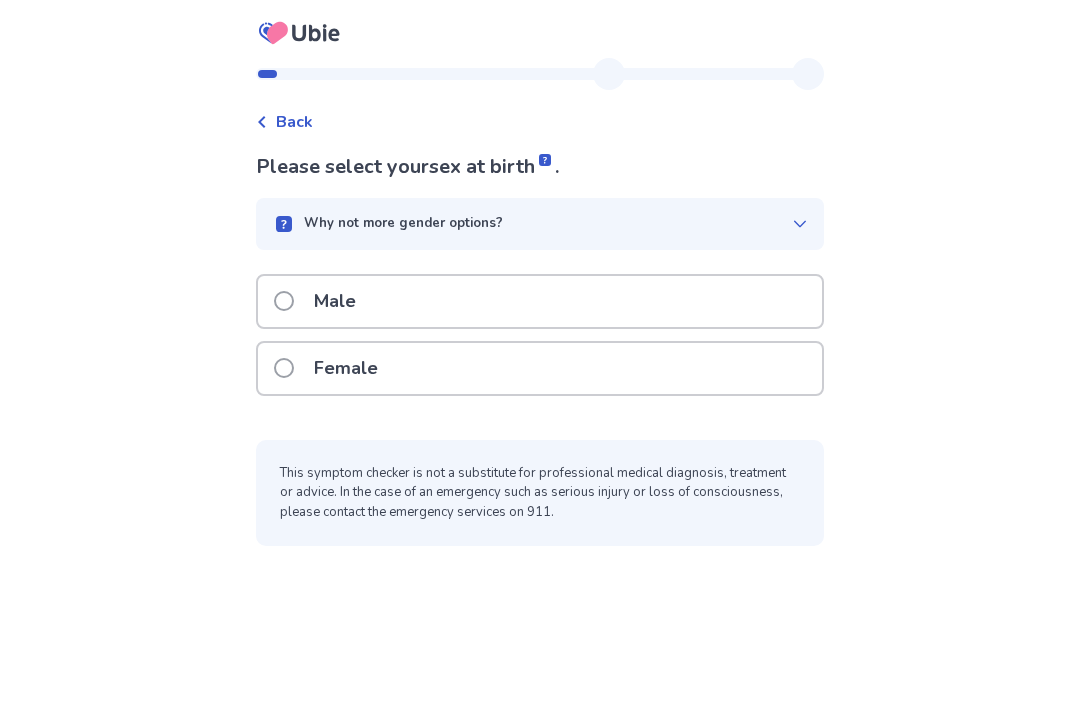 click on "Male" at bounding box center [335, 301] 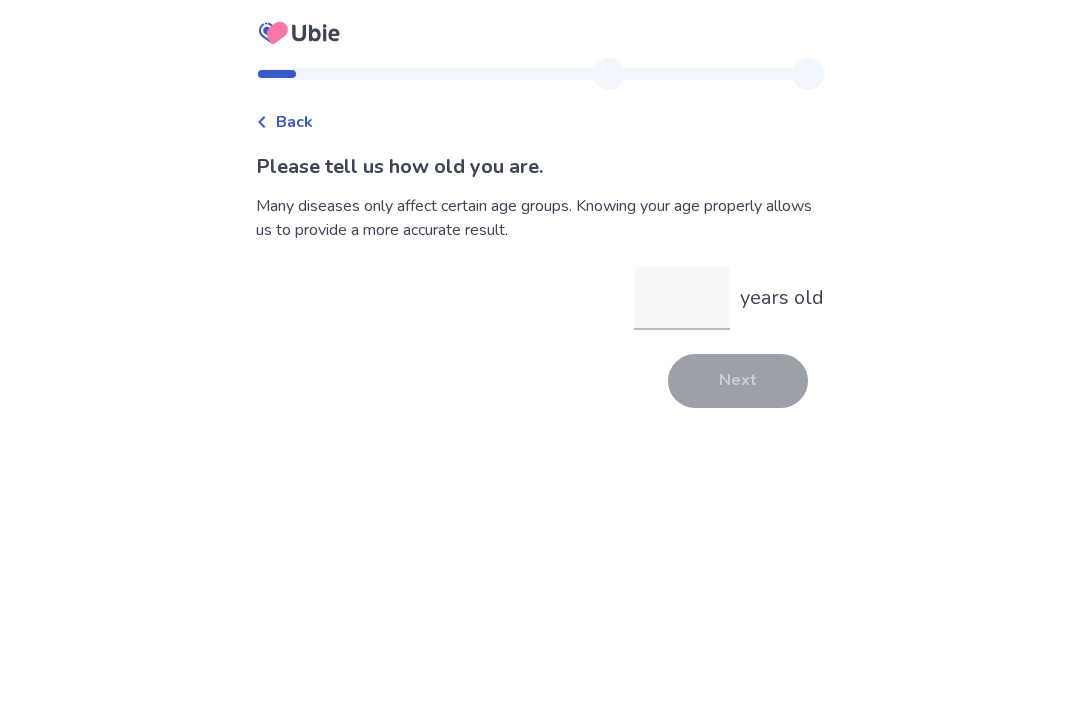 click on "years old" at bounding box center (682, 298) 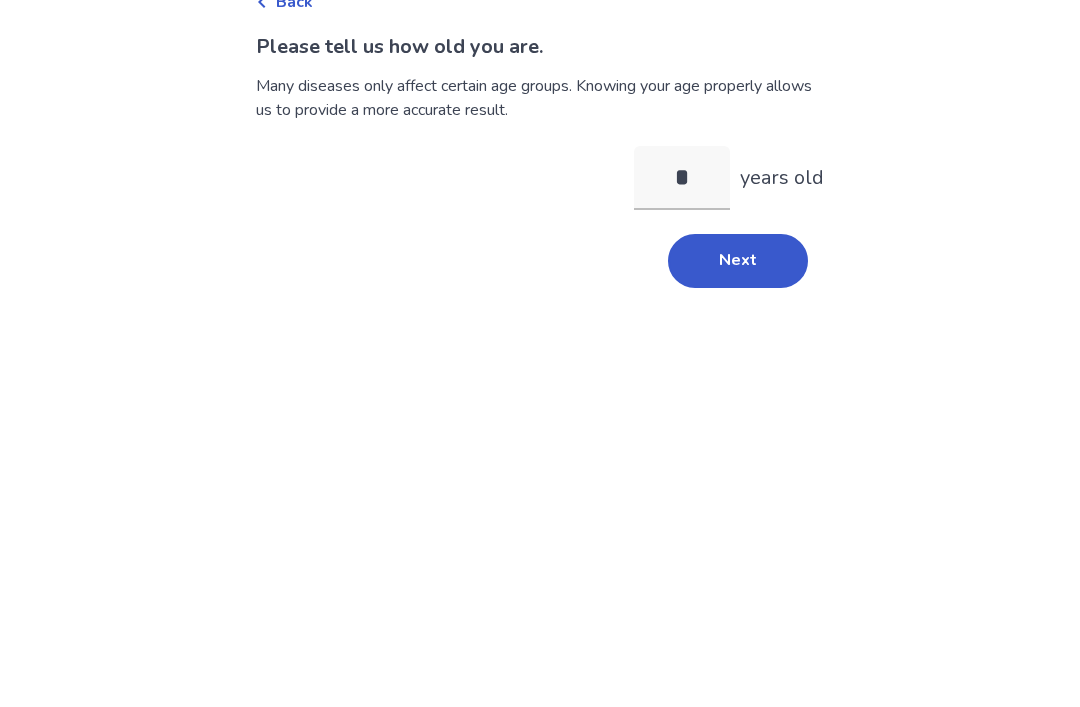 type on "**" 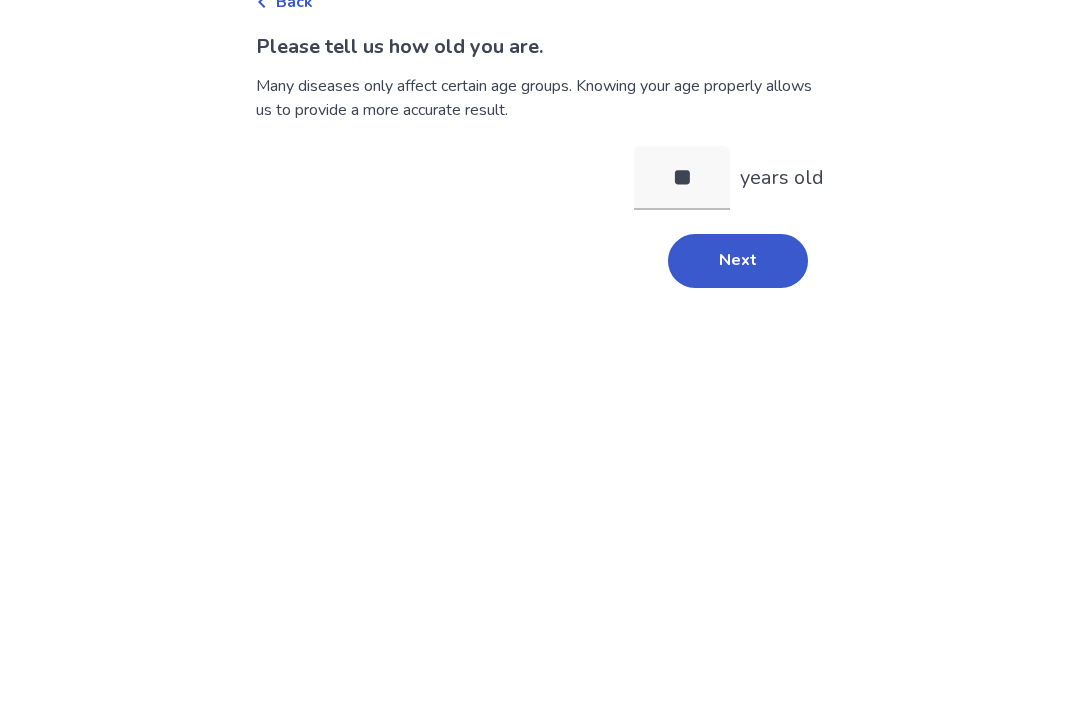 click on "Next" at bounding box center (738, 381) 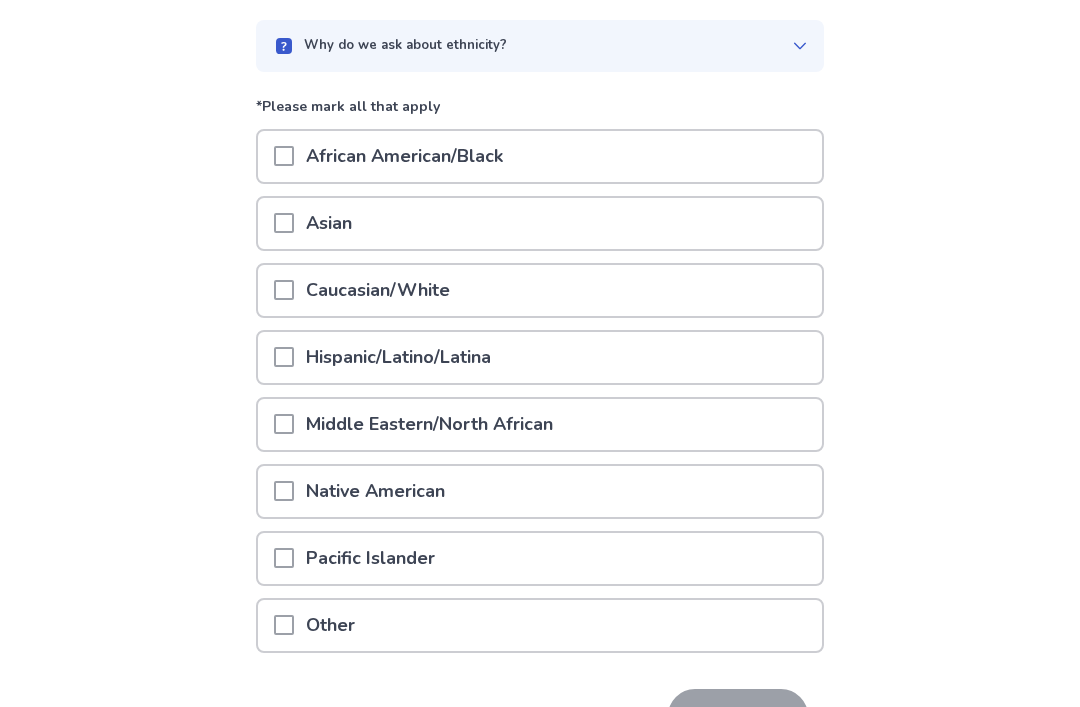 scroll, scrollTop: 225, scrollLeft: 0, axis: vertical 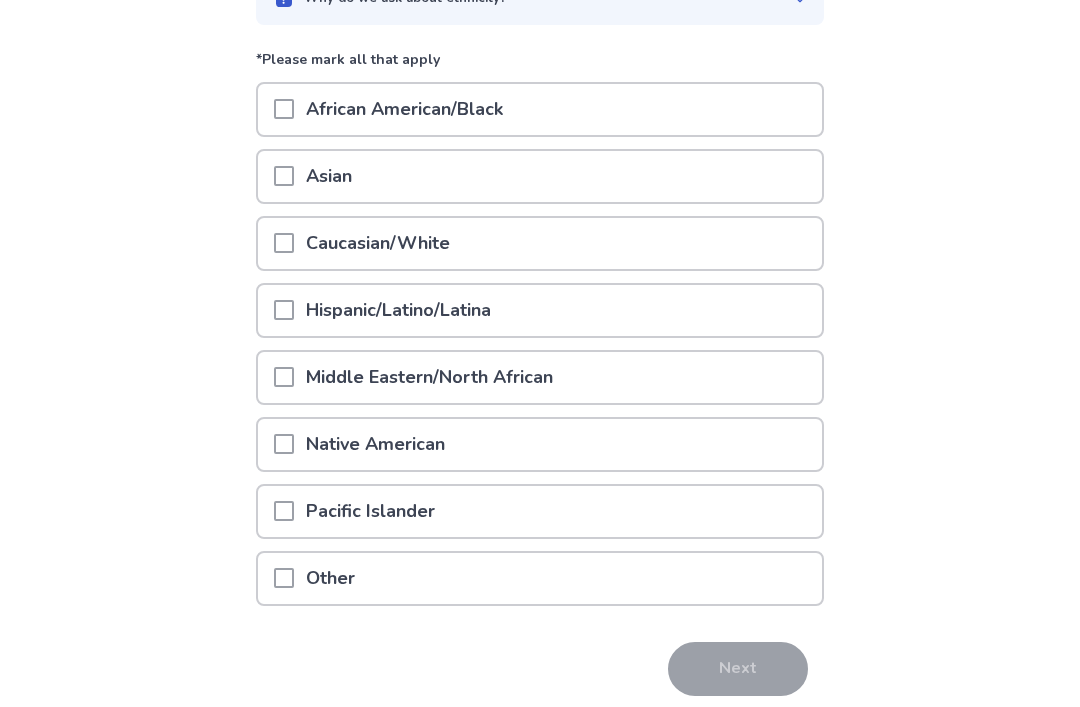click on "Caucasian/White" at bounding box center (540, 243) 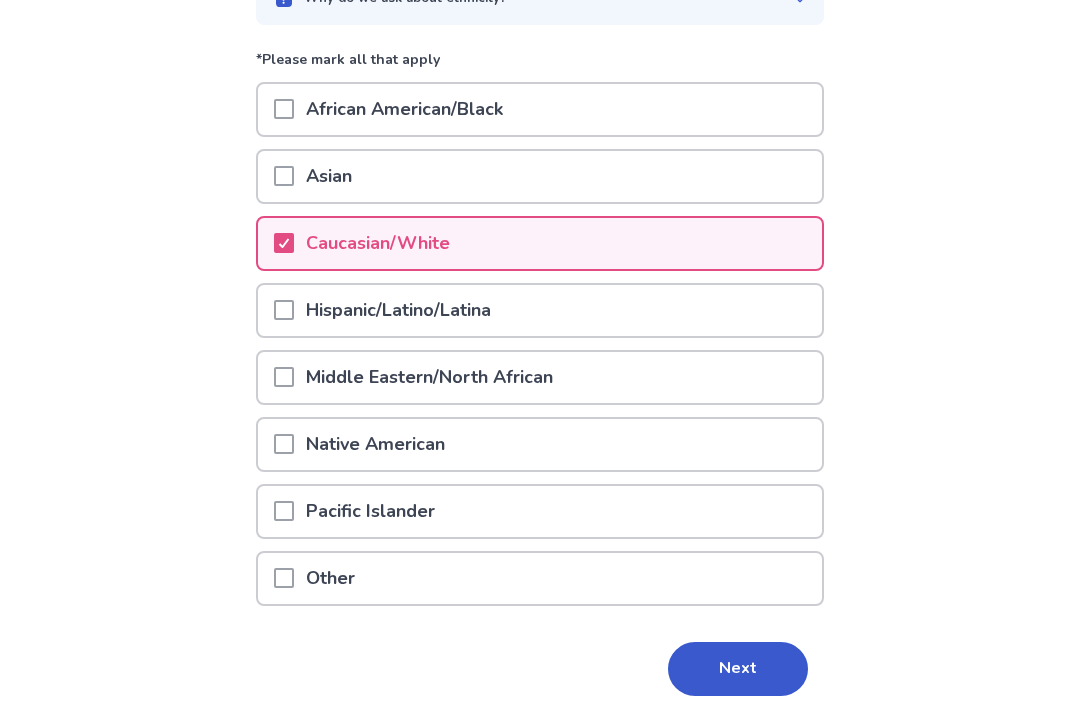 click on "Next" at bounding box center [738, 669] 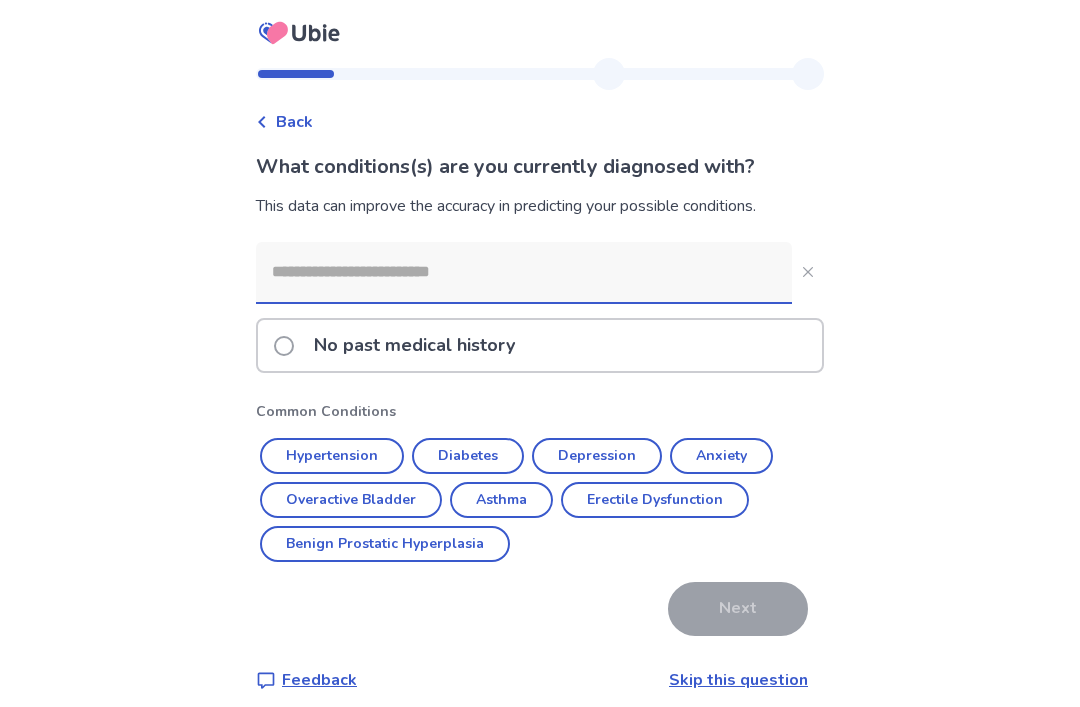 click on "Hypertension" at bounding box center [332, 456] 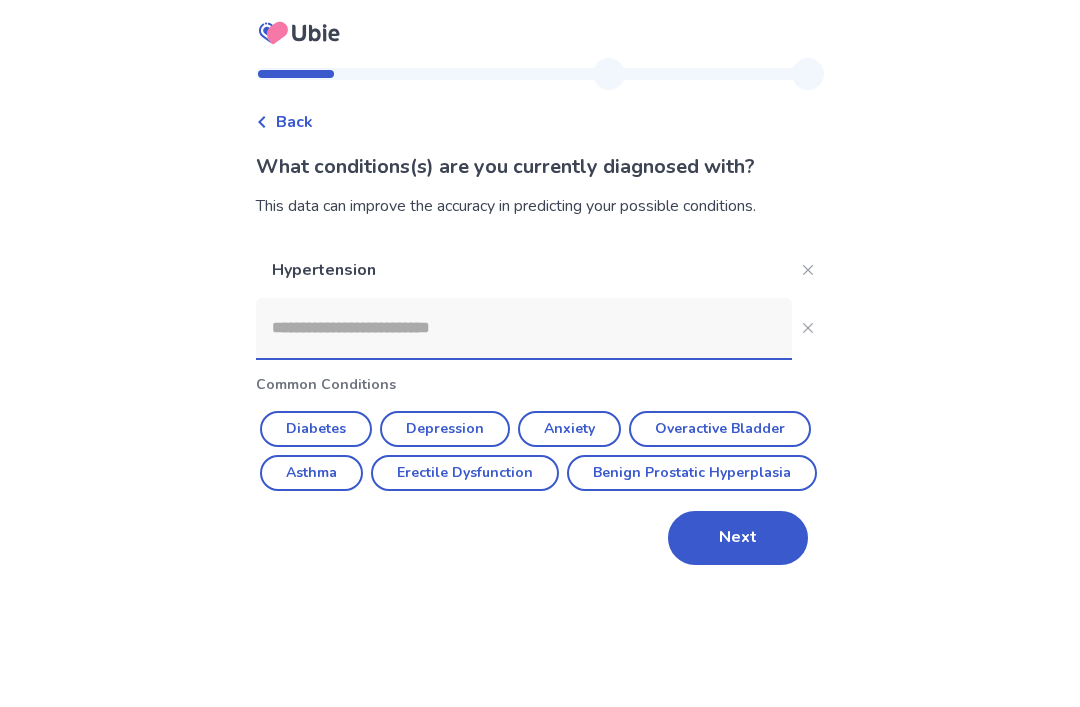 click on "Back What conditions(s) are you currently diagnosed with? This data can improve the accuracy in predicting your possible conditions. Hypertension Common Conditions Diabetes Depression Anxiety Overactive Bladder Asthma Erectile Dysfunction Benign Prostatic Hyperplasia Next" at bounding box center (540, 353) 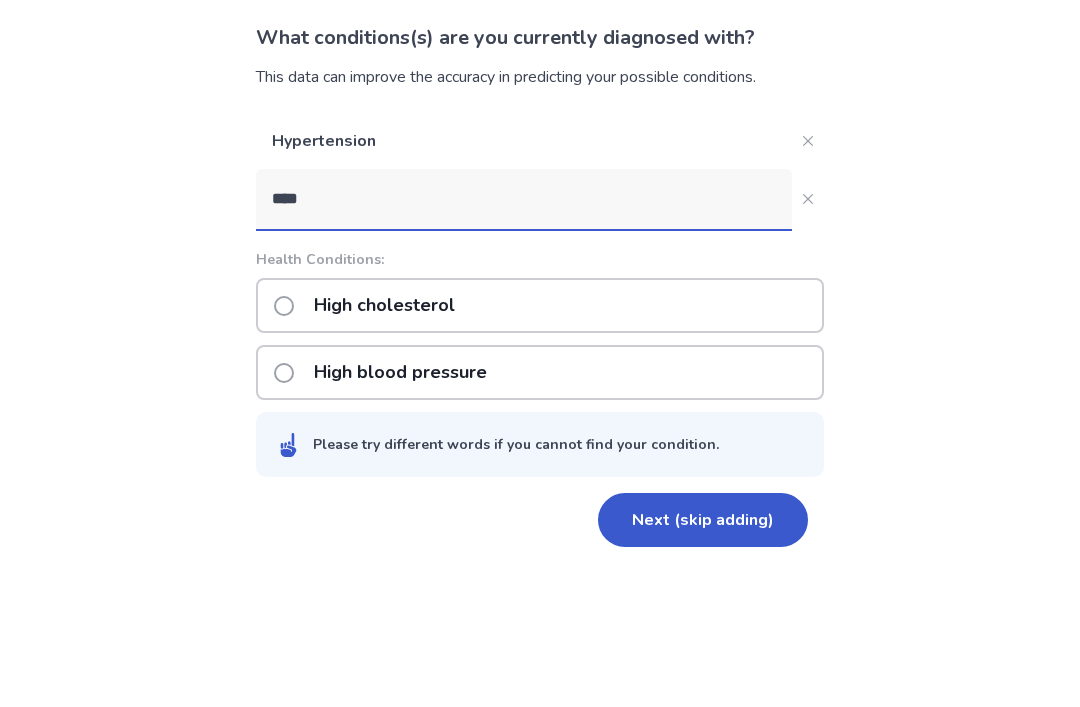 type on "****" 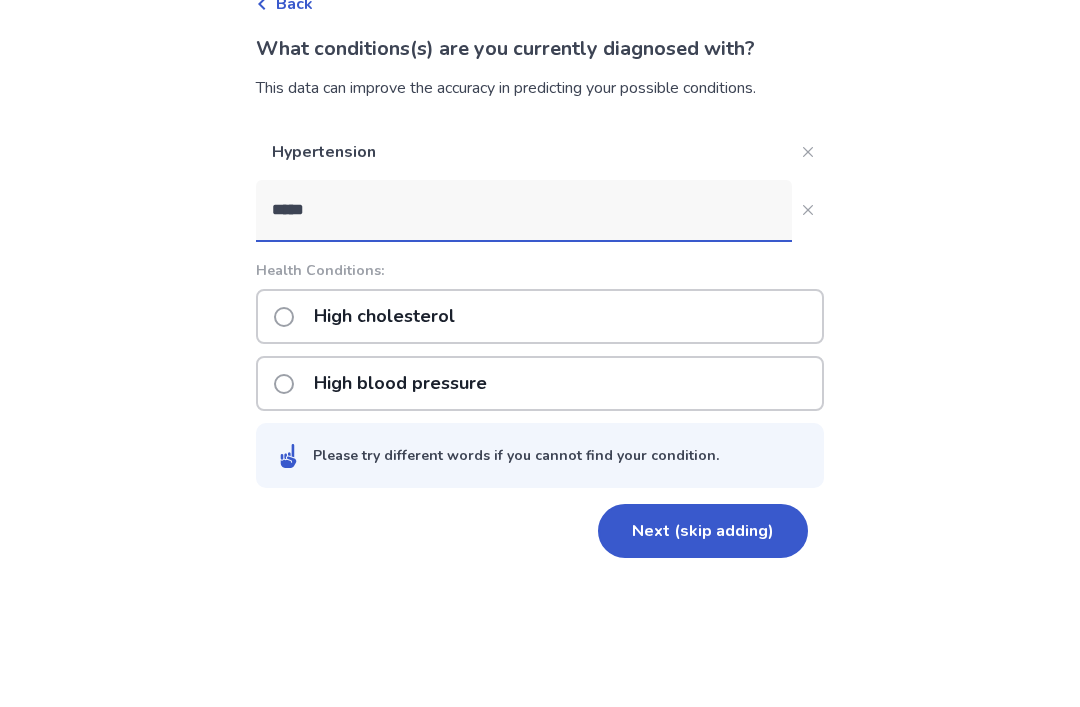 click on "High cholesterol" at bounding box center [384, 434] 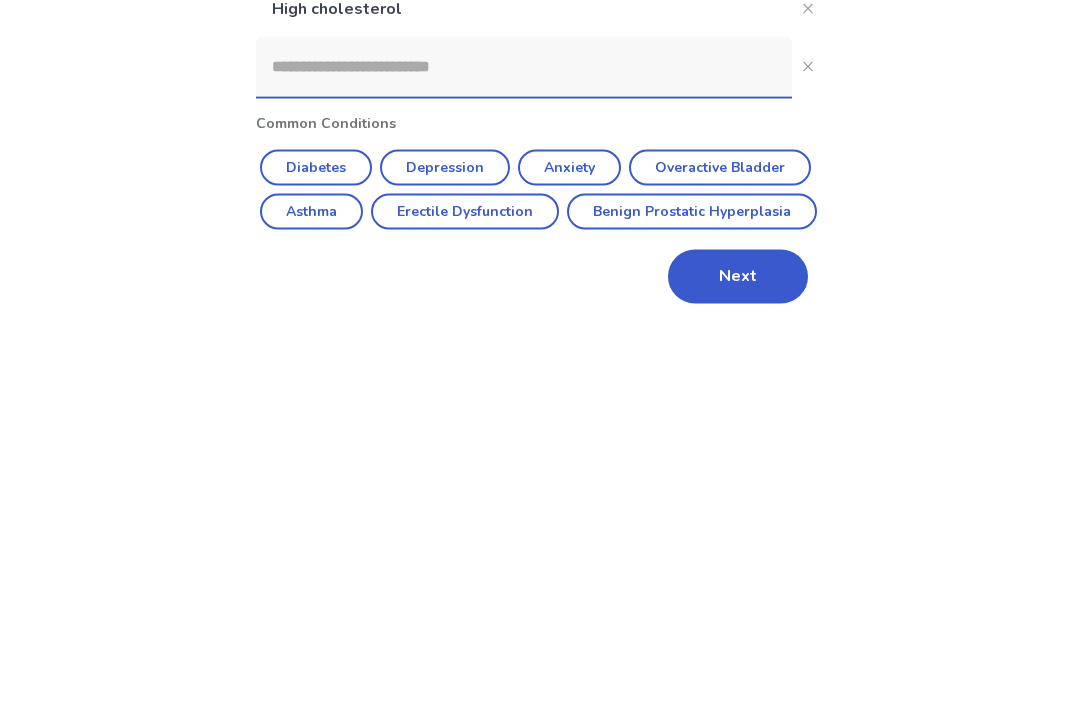 scroll, scrollTop: 4, scrollLeft: 0, axis: vertical 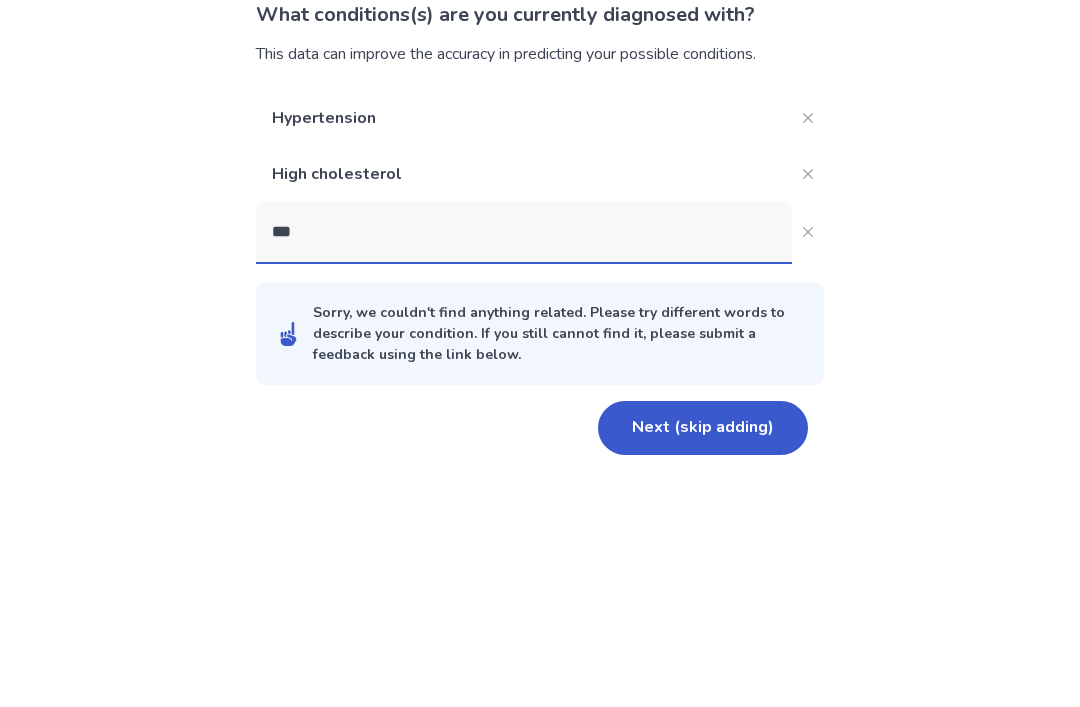 type on "****" 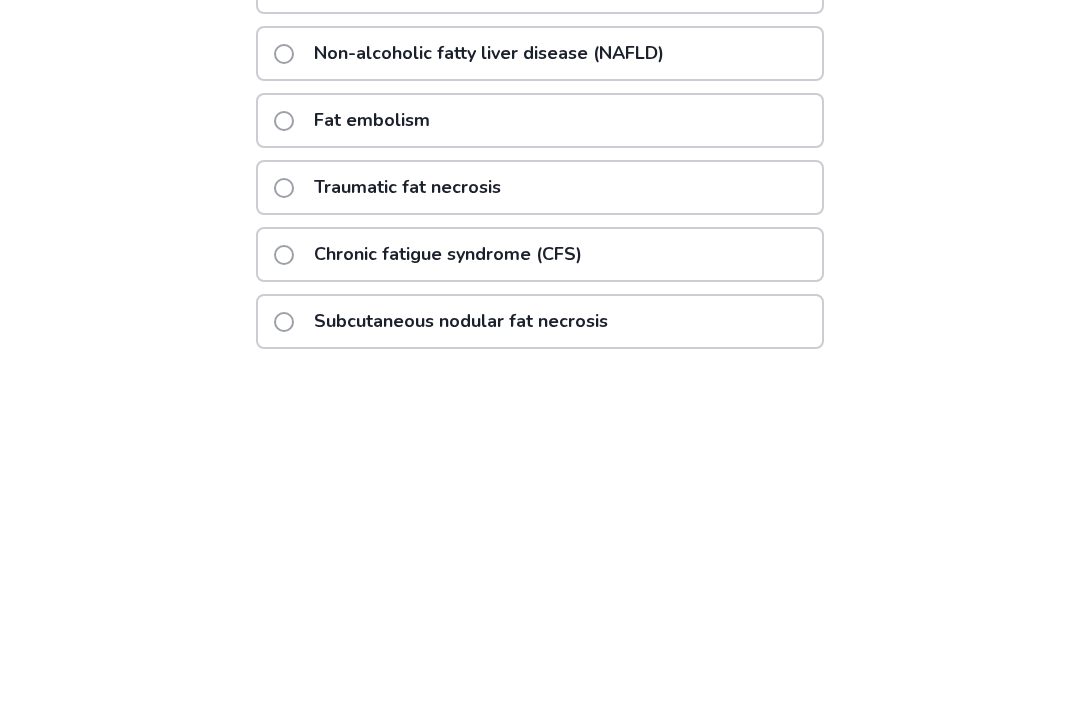 scroll, scrollTop: 223, scrollLeft: 0, axis: vertical 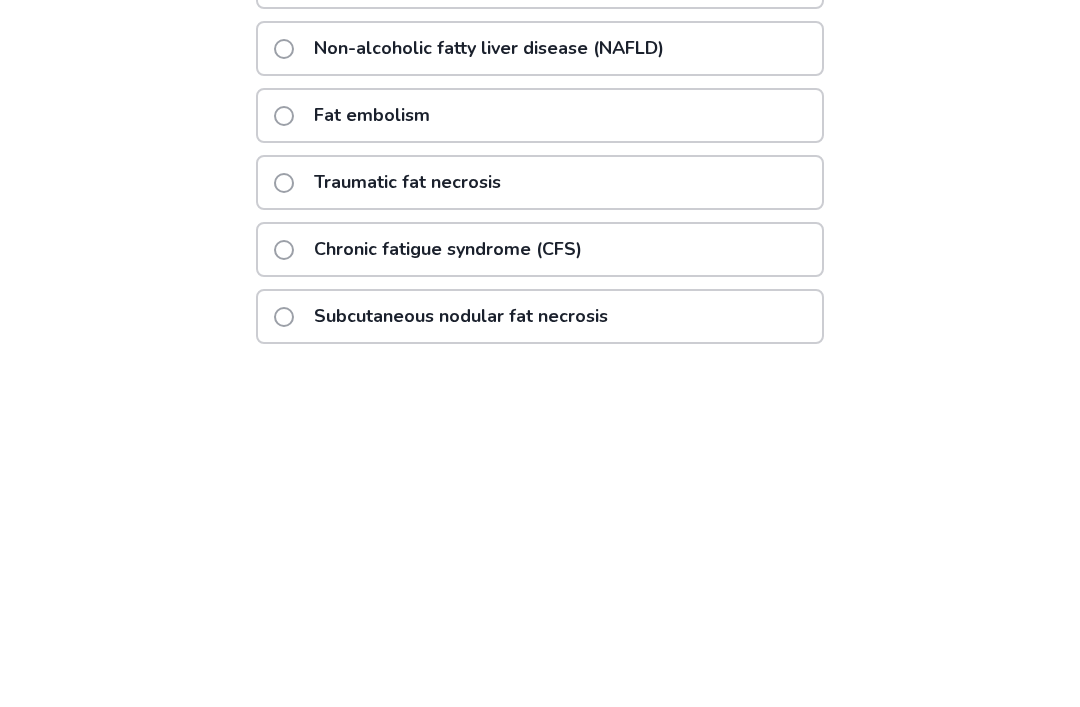 click on "Non-alcoholic fatty liver disease (NAFLD)" at bounding box center [489, 401] 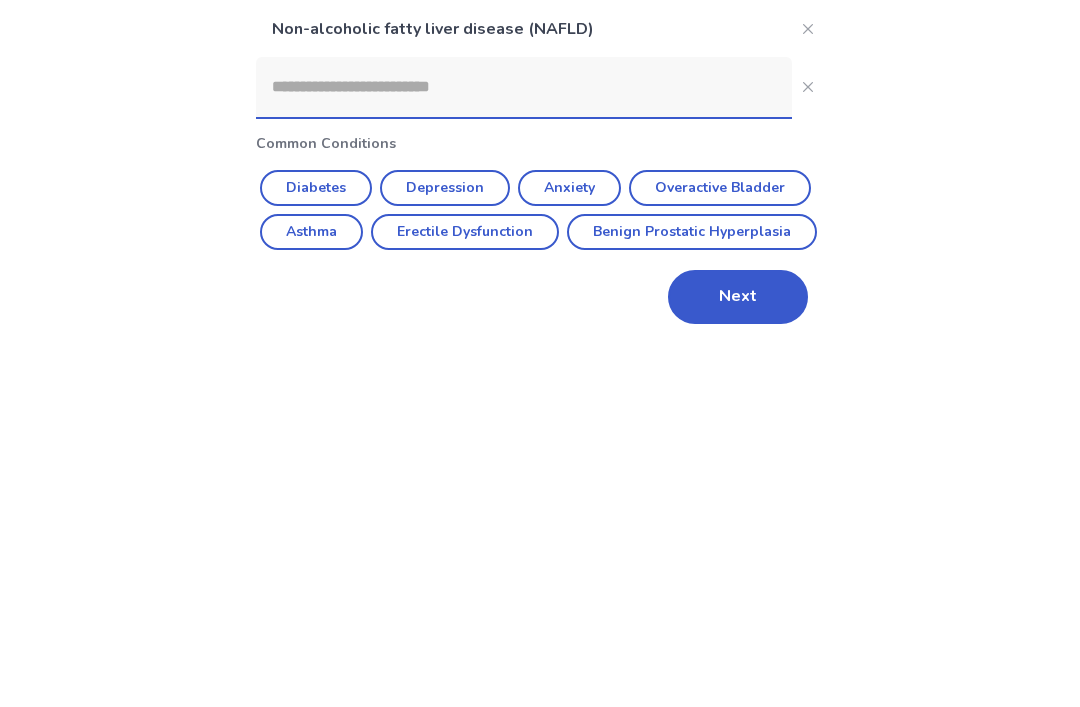 scroll, scrollTop: 64, scrollLeft: 0, axis: vertical 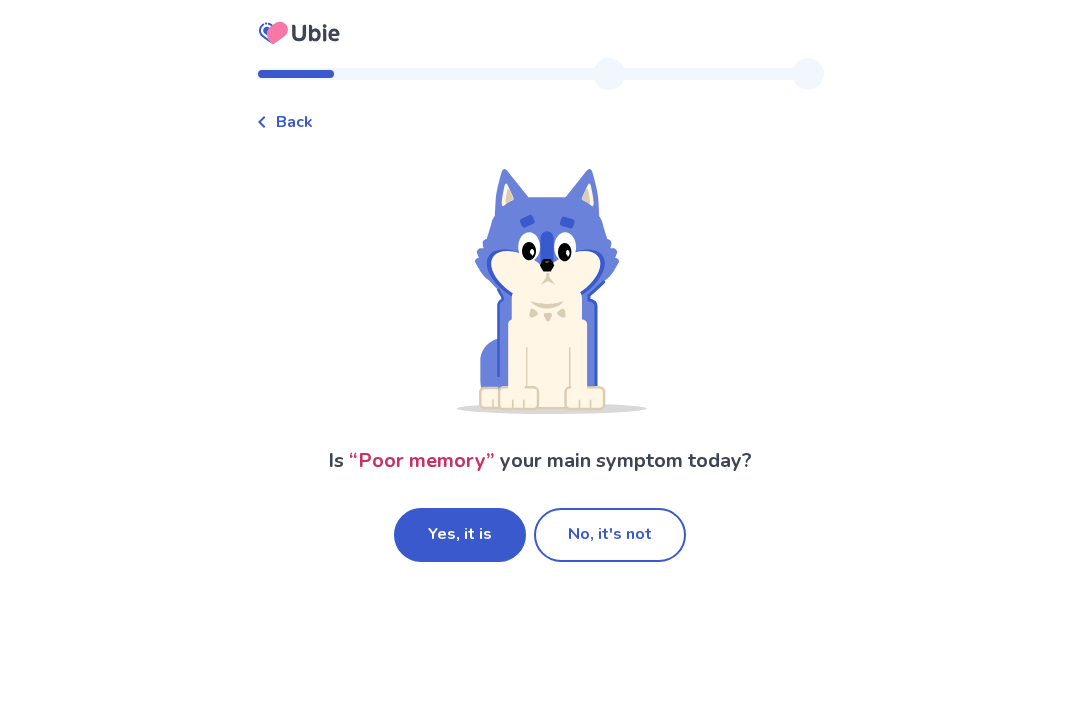 click on "Yes, it is" at bounding box center [460, 535] 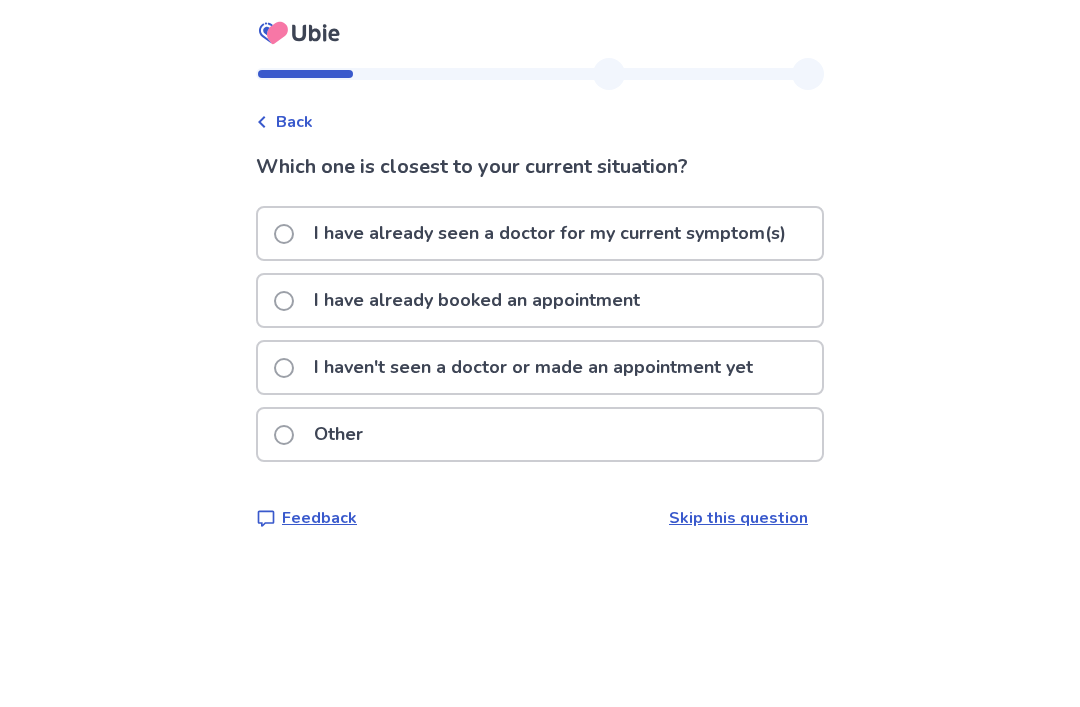 click on "Other" at bounding box center [540, 434] 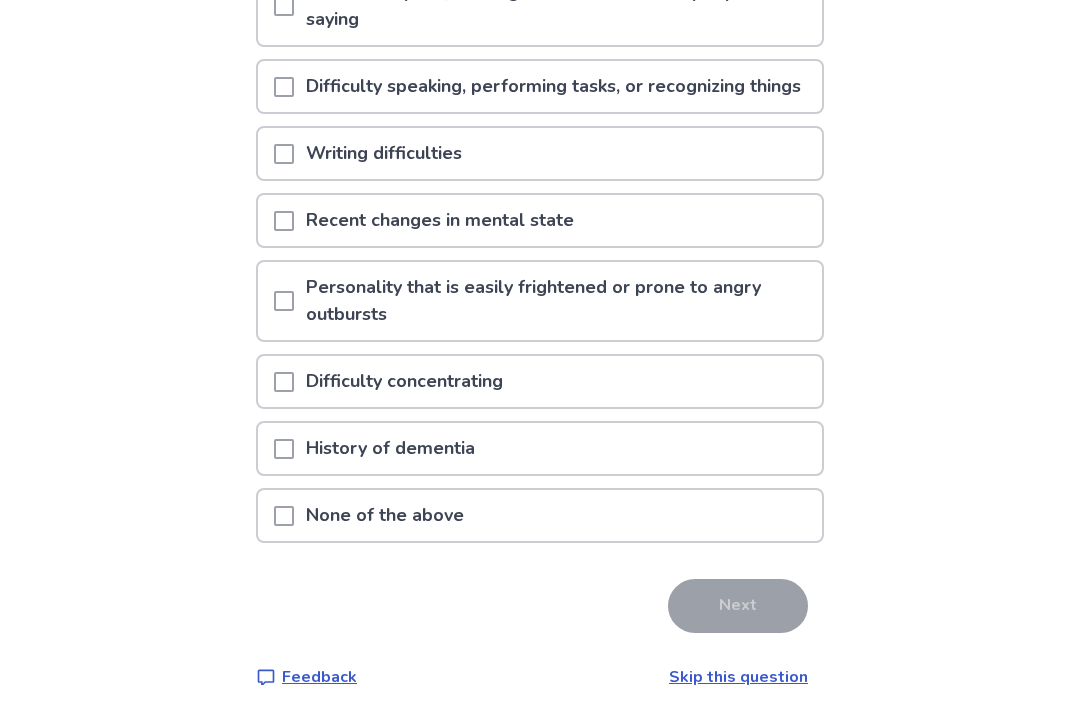 scroll, scrollTop: 348, scrollLeft: 0, axis: vertical 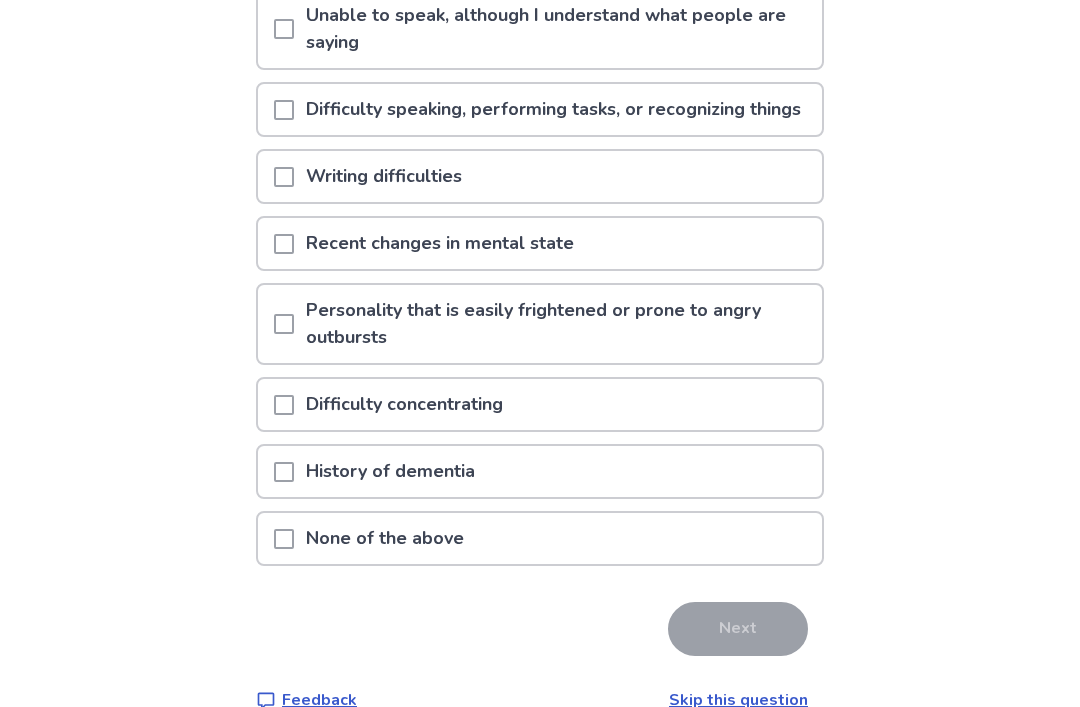 click on "None of the above" at bounding box center (540, 538) 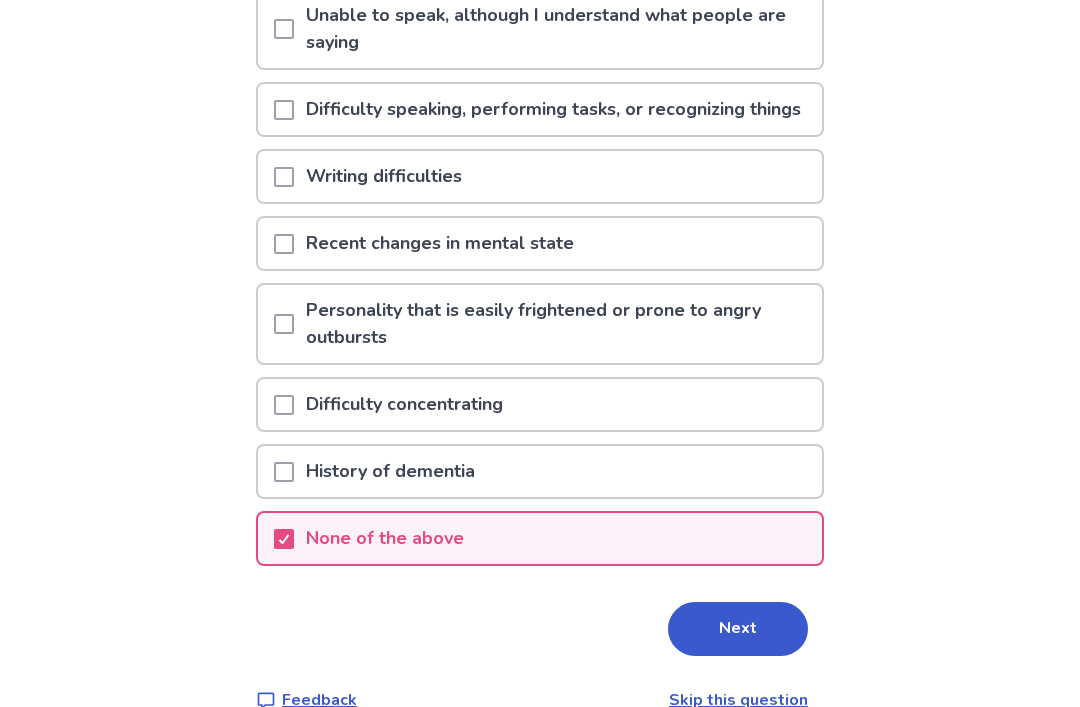 click on "Next" at bounding box center [738, 629] 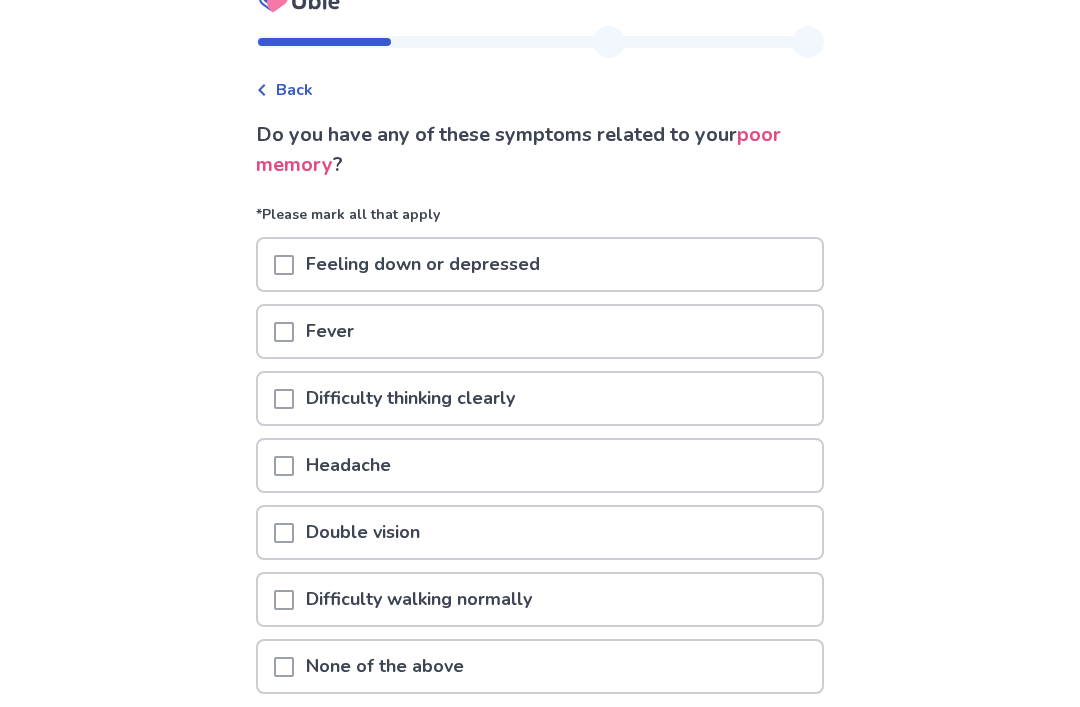 scroll, scrollTop: 111, scrollLeft: 0, axis: vertical 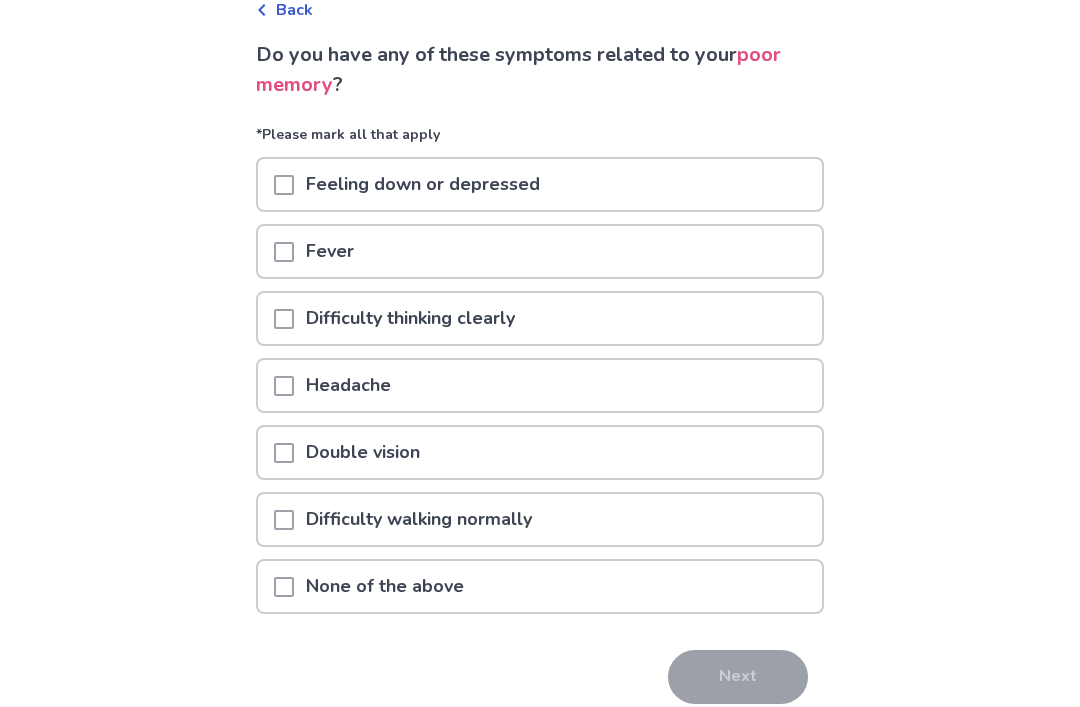 click on "None of the above" at bounding box center (540, 587) 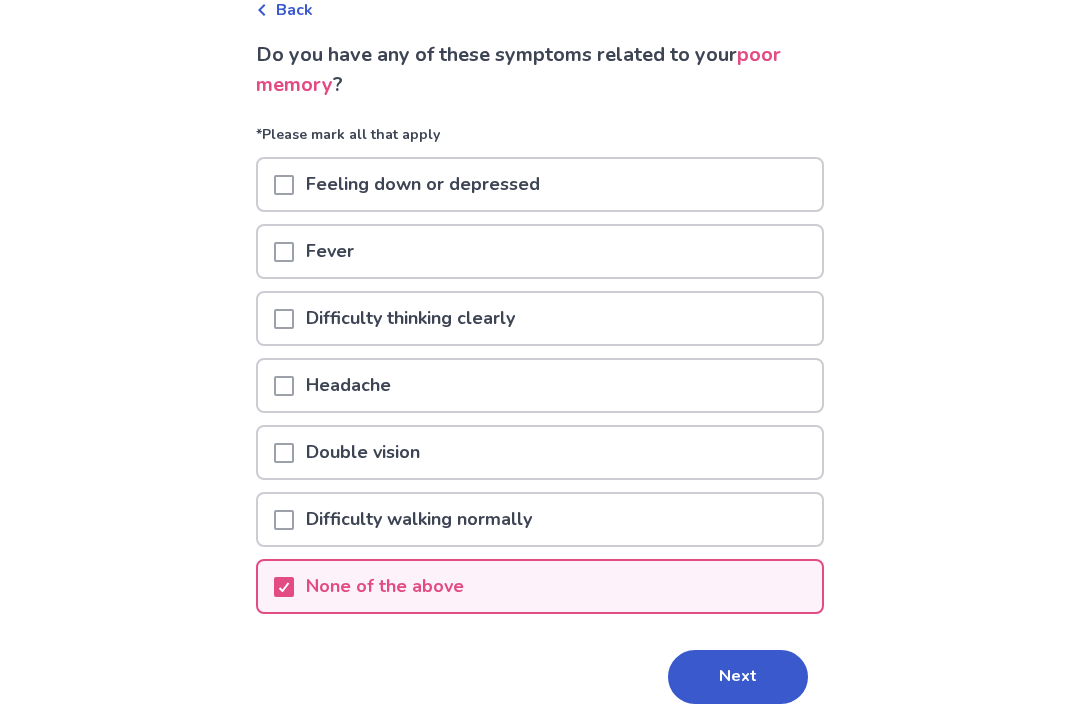 click on "Next" at bounding box center (738, 677) 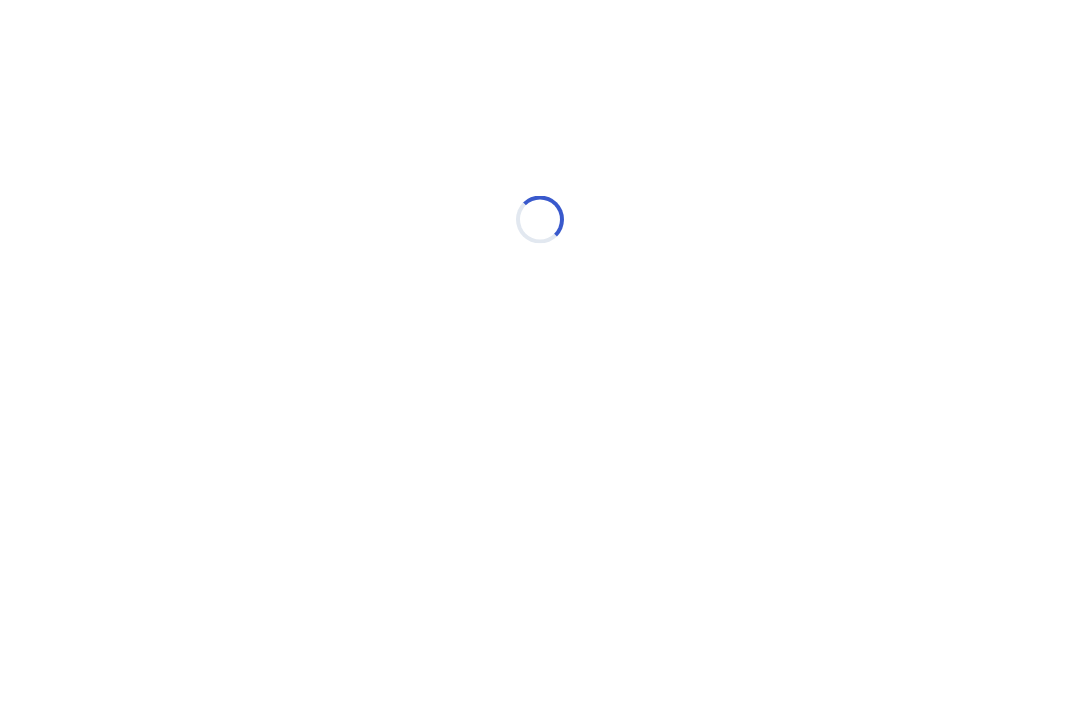 scroll, scrollTop: 0, scrollLeft: 0, axis: both 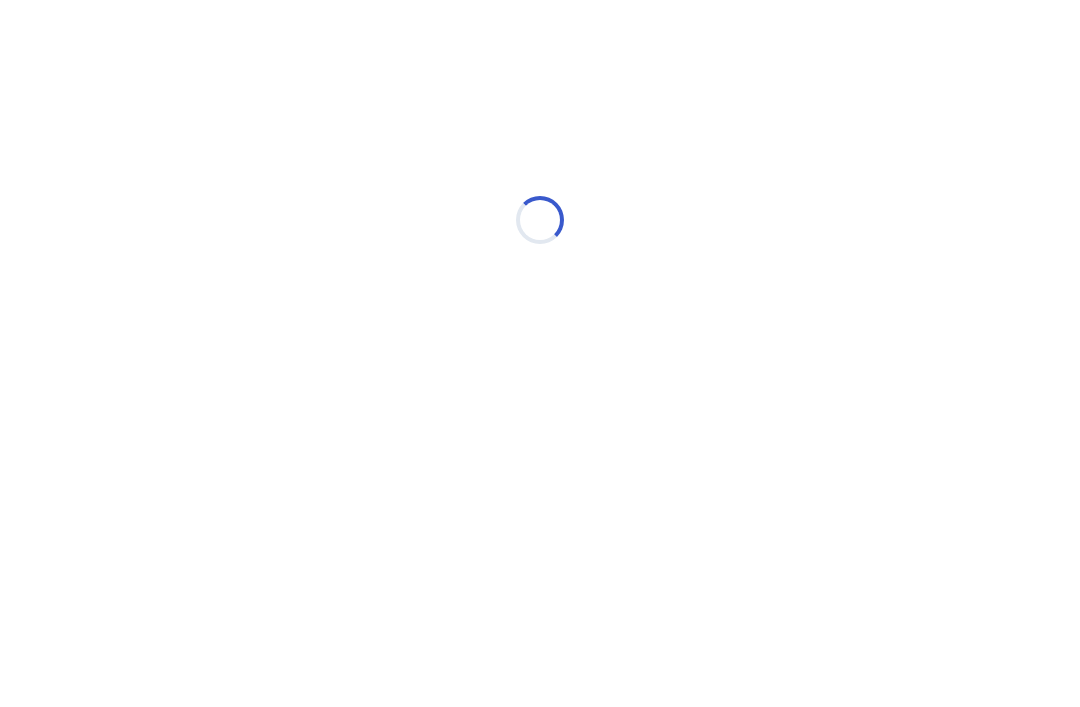 select on "*" 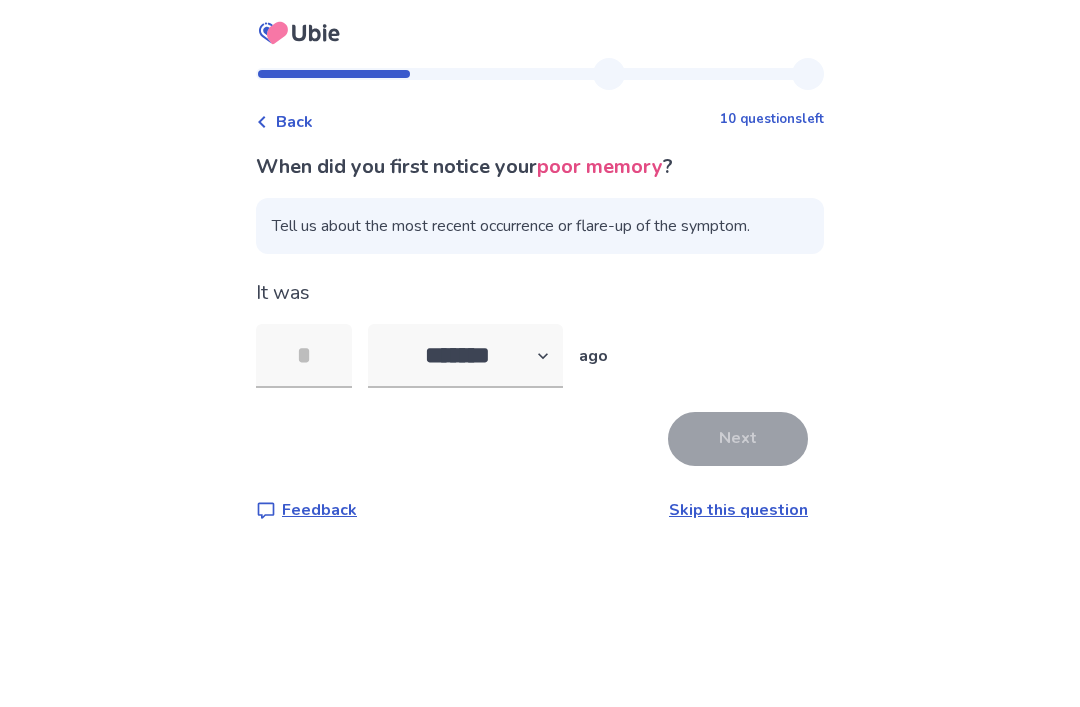 click at bounding box center [304, 356] 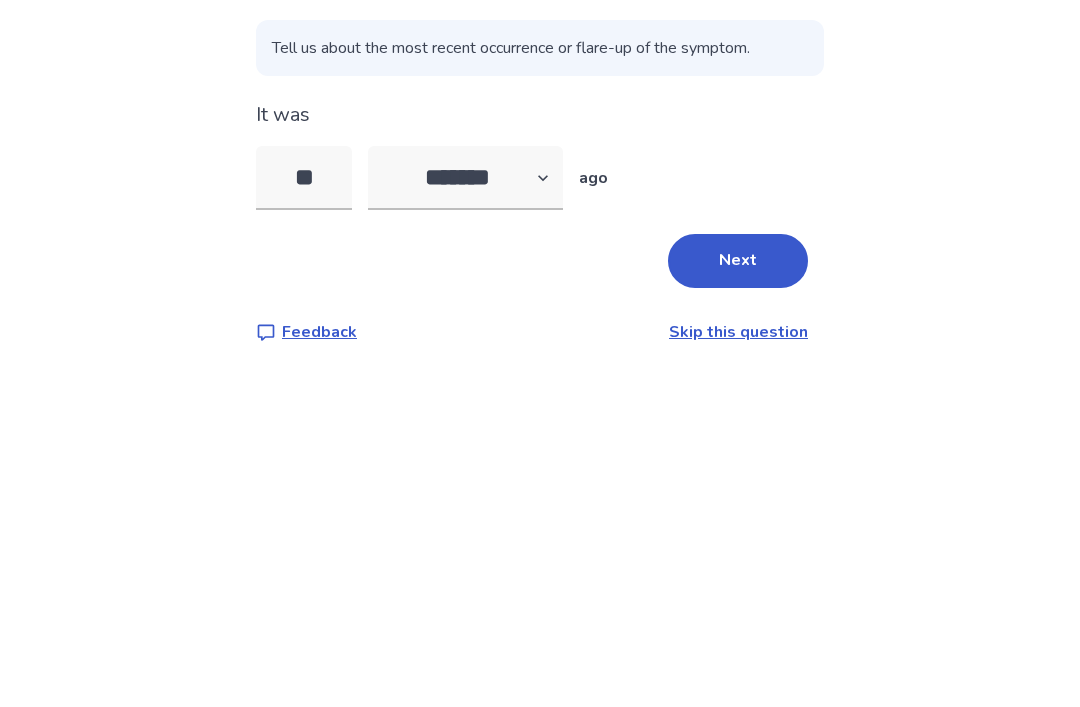 type on "*" 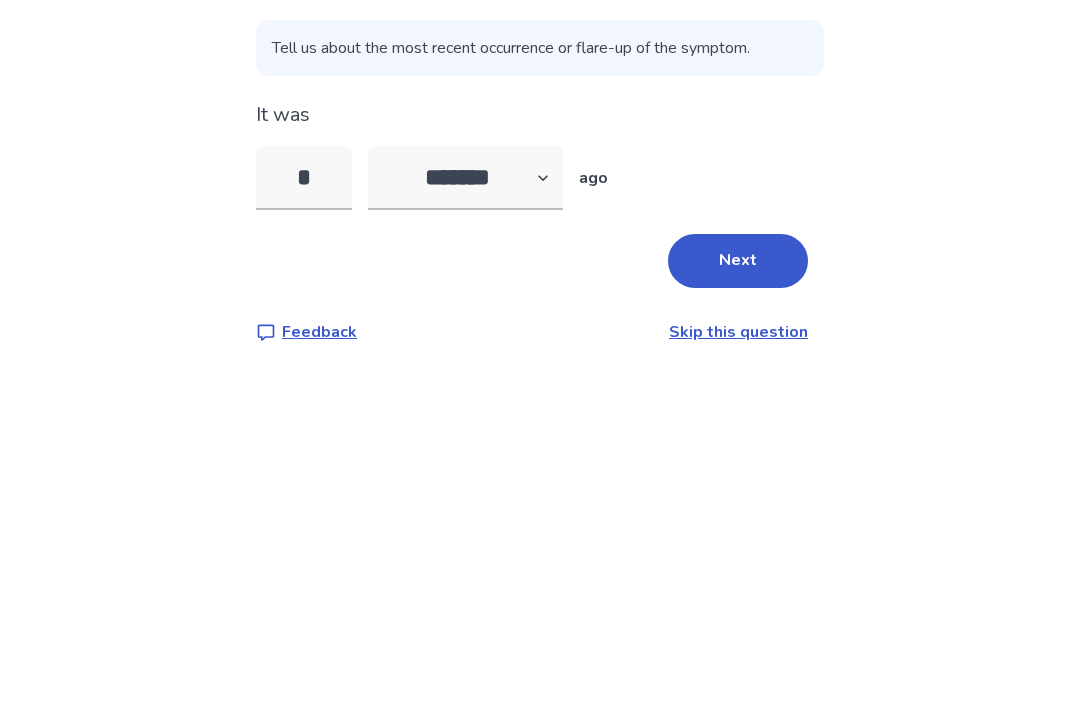 type on "*" 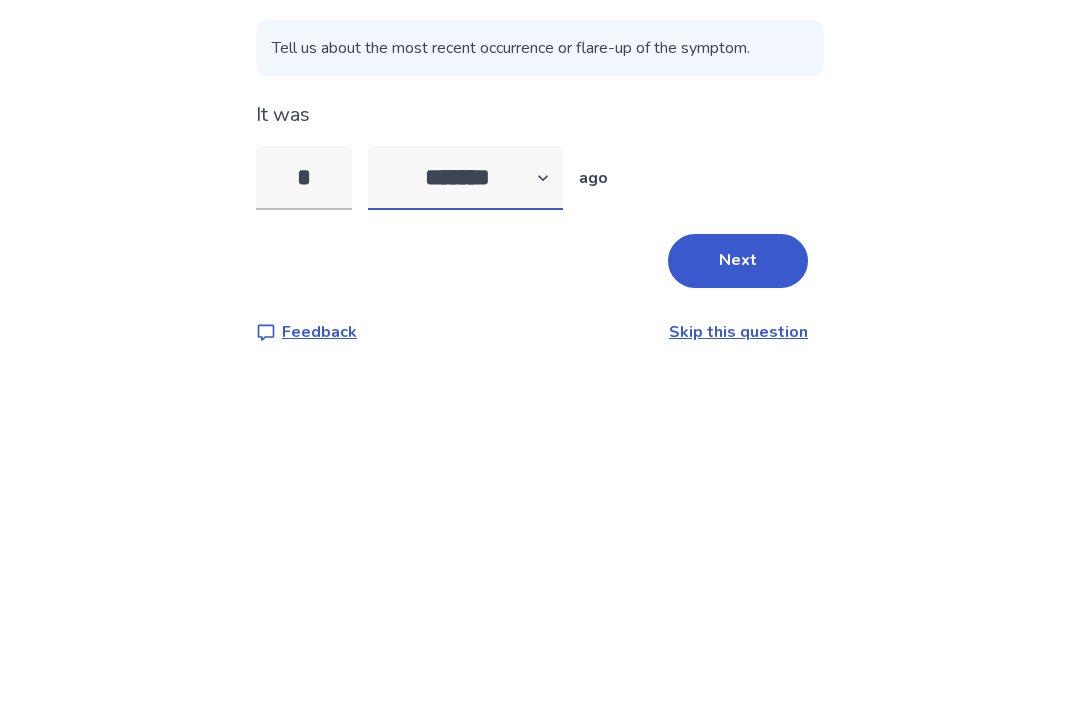 click on "******* ****** ******* ******** *******" at bounding box center (465, 356) 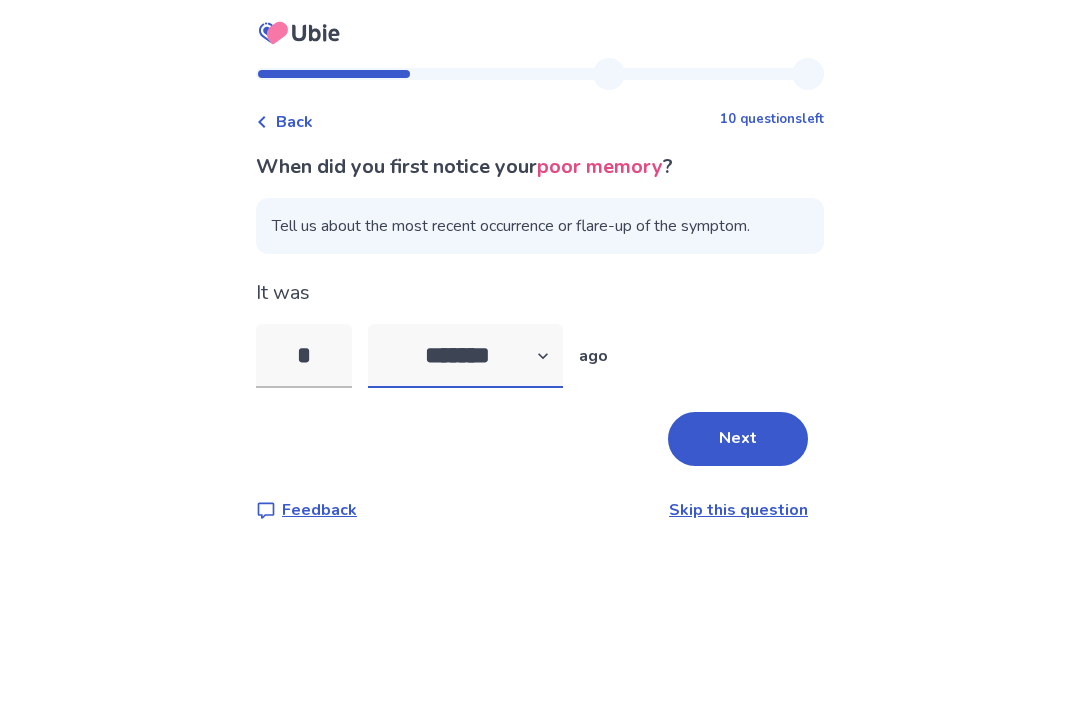 select on "*" 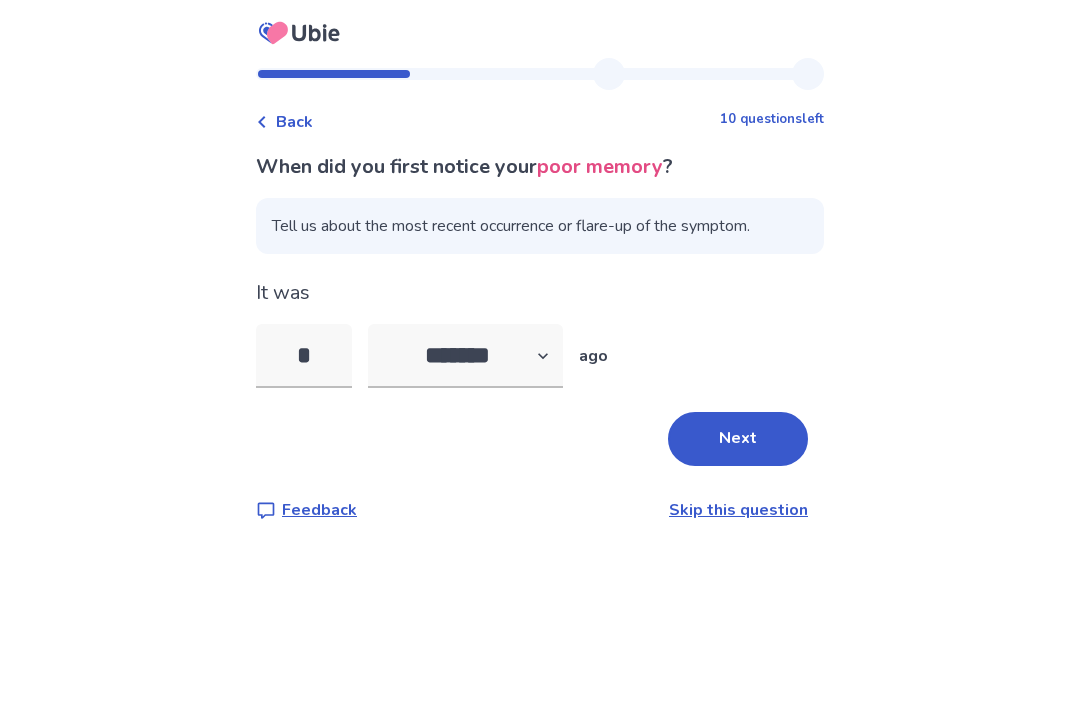 click on "Next" at bounding box center [738, 439] 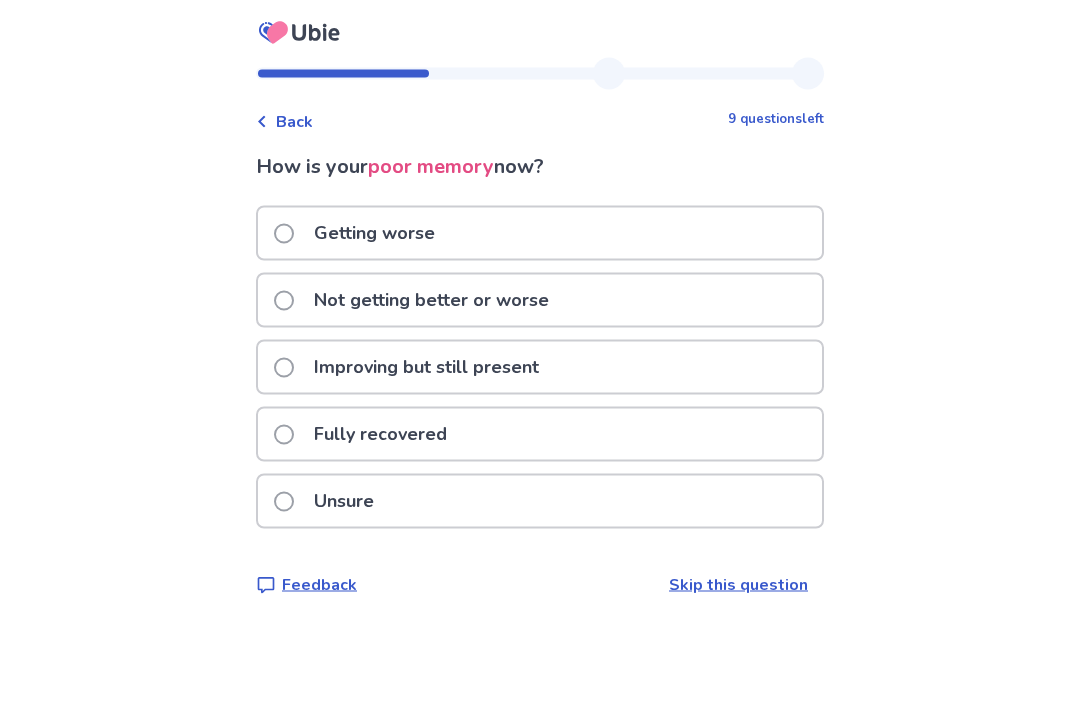 scroll, scrollTop: 64, scrollLeft: 0, axis: vertical 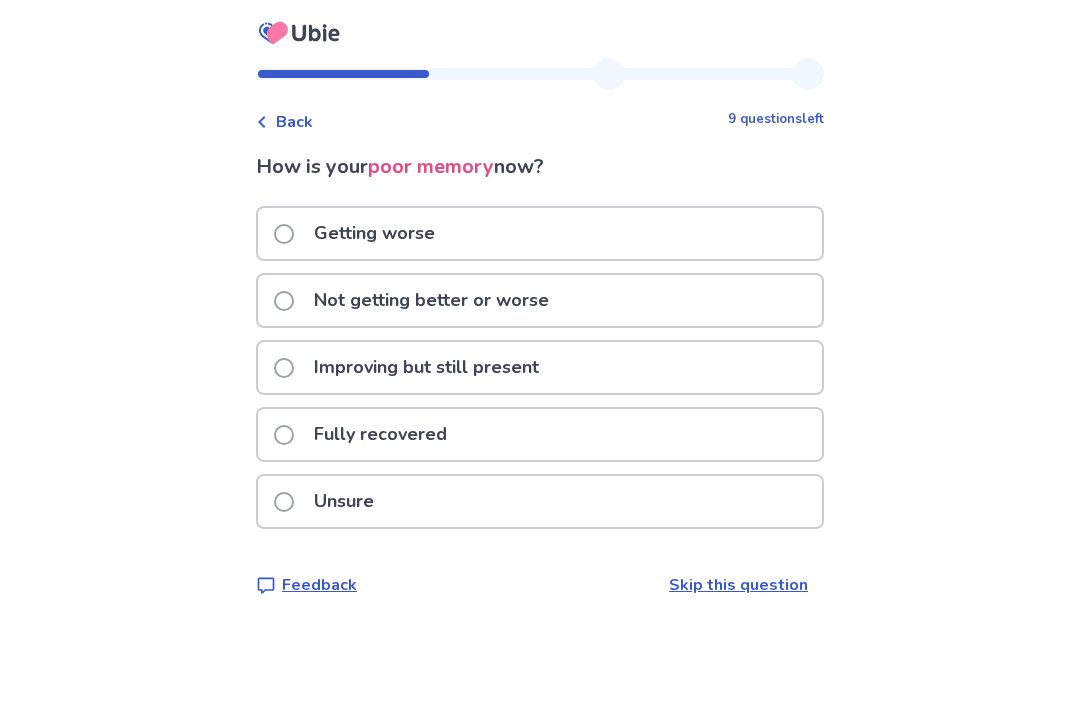 click on "Not getting better or worse" at bounding box center (540, 300) 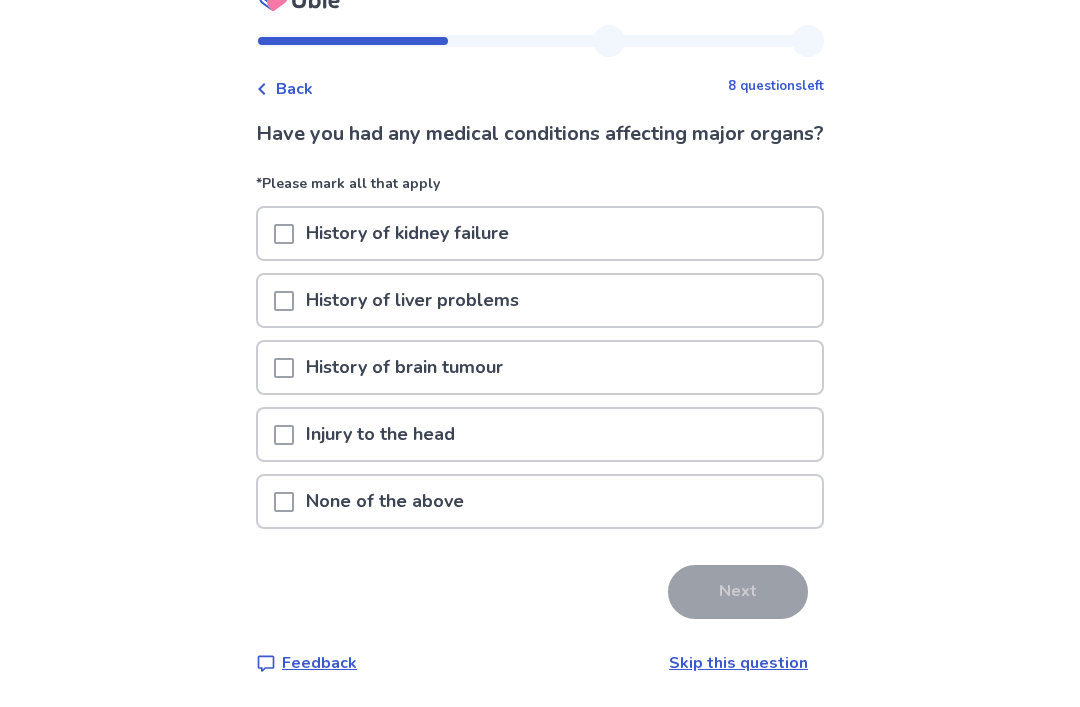 scroll, scrollTop: 64, scrollLeft: 0, axis: vertical 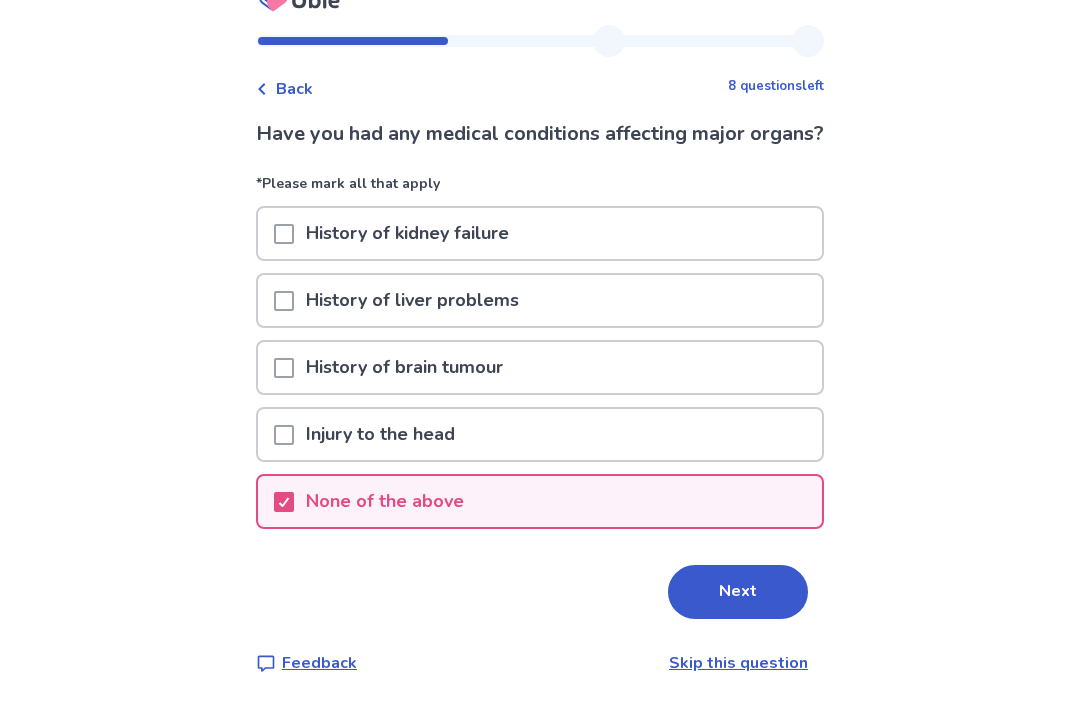 click on "Next" at bounding box center [738, 592] 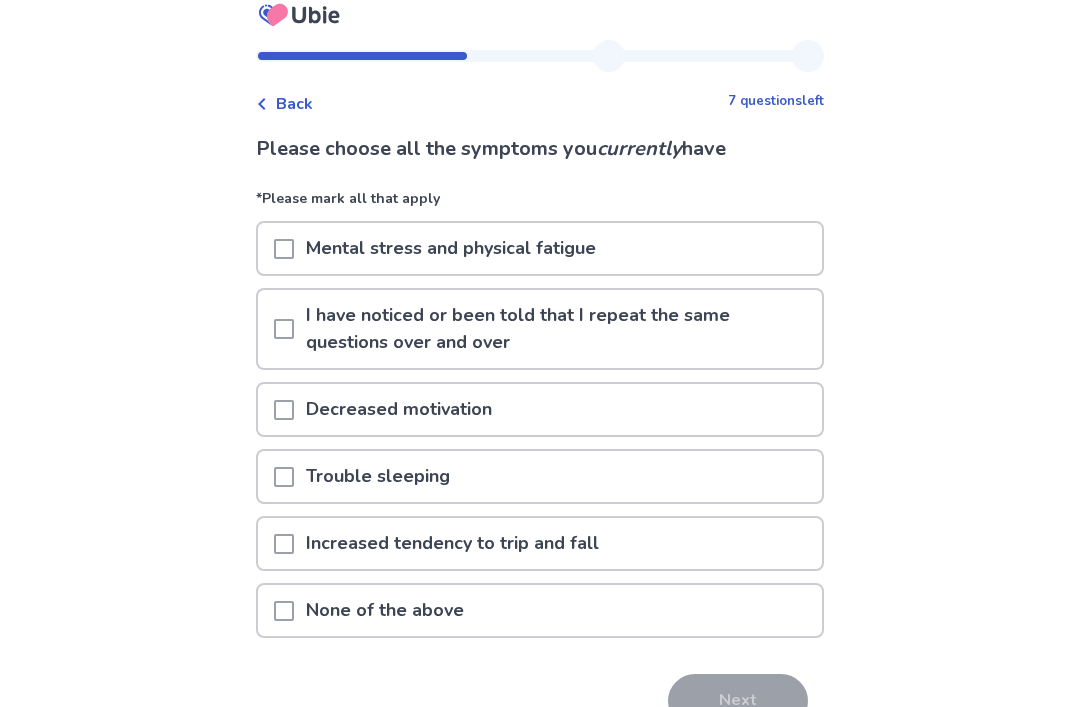 scroll, scrollTop: 63, scrollLeft: 0, axis: vertical 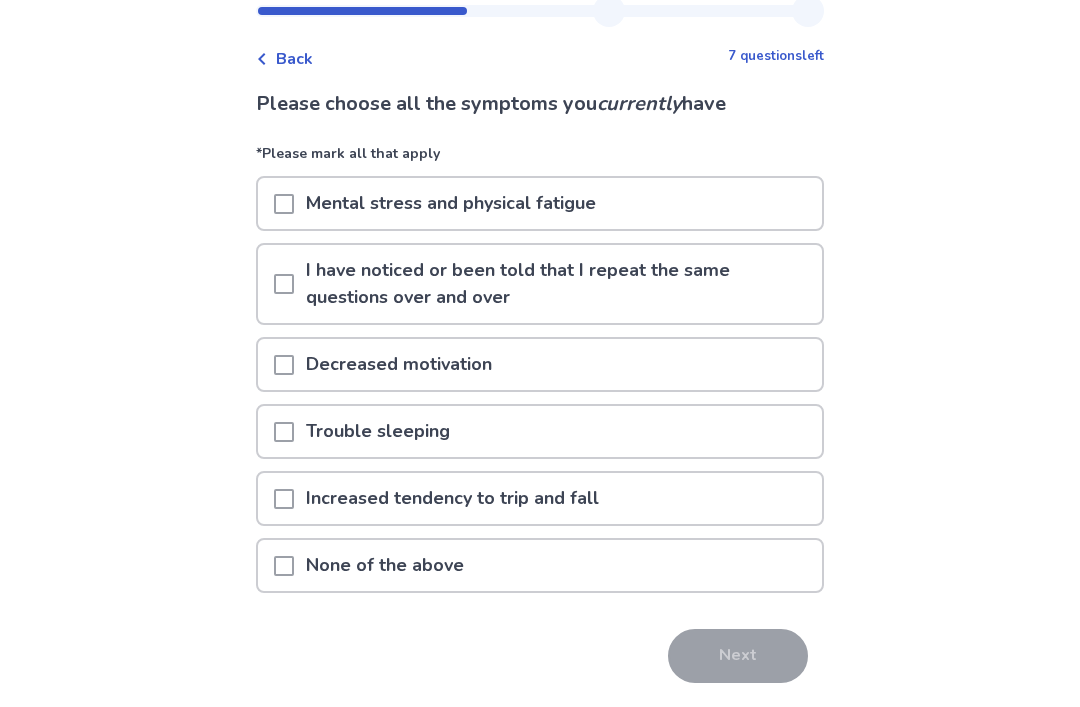 click on "None of the above" at bounding box center (540, 565) 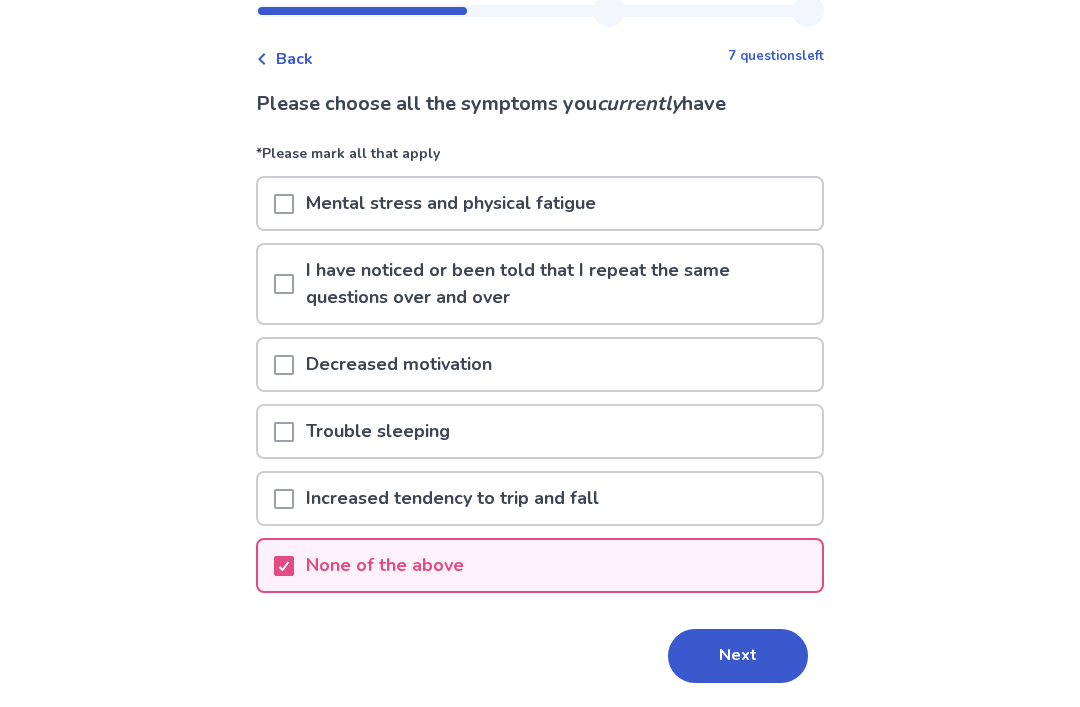 click on "Next" at bounding box center [738, 656] 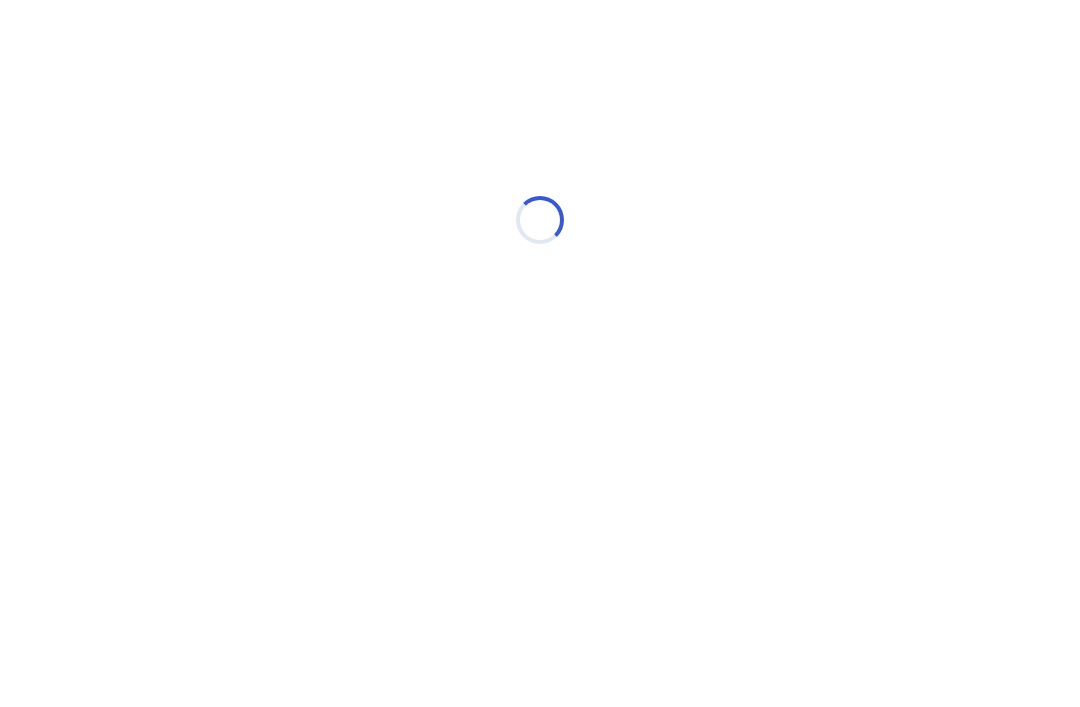 scroll, scrollTop: 0, scrollLeft: 0, axis: both 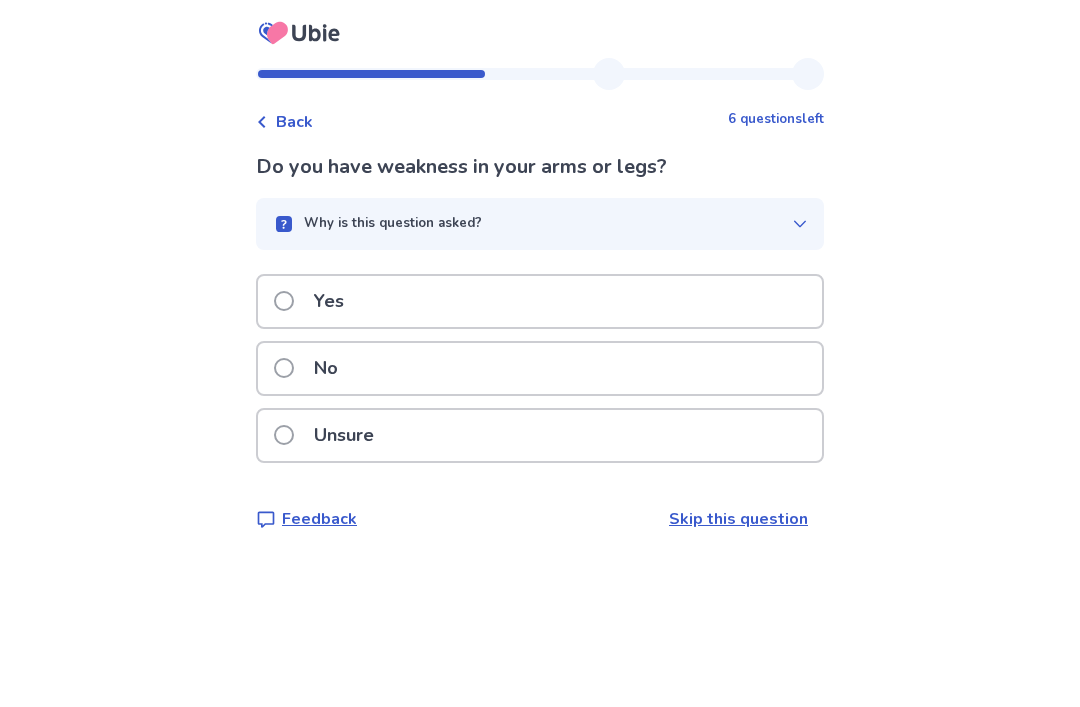 click on "No" at bounding box center [540, 368] 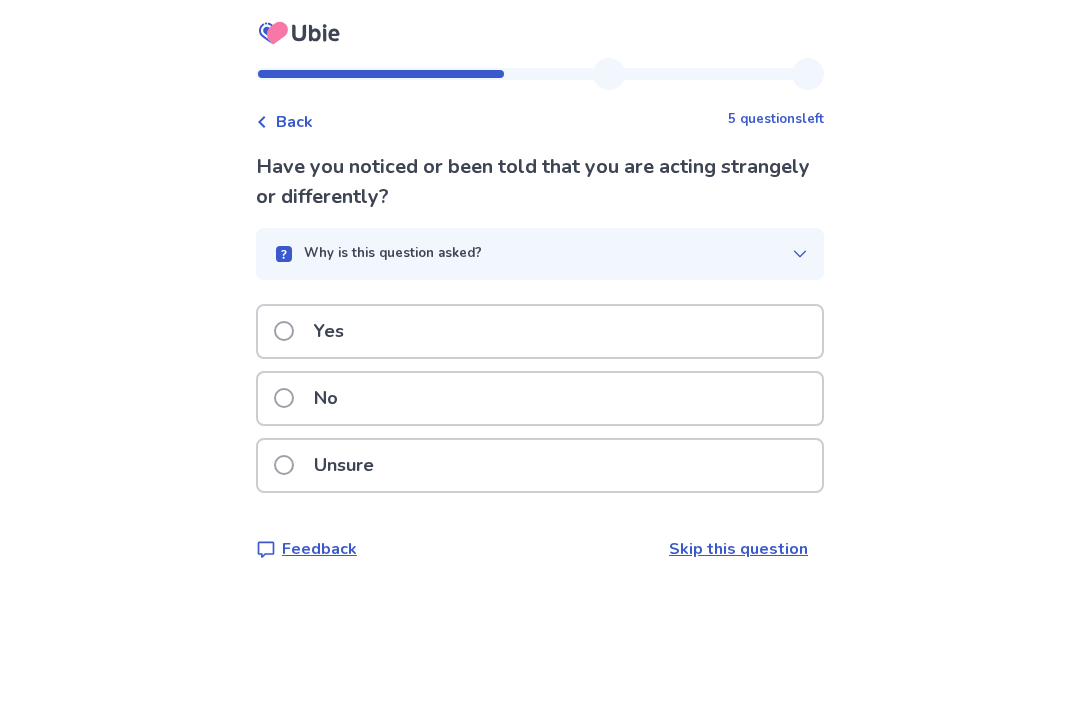 click on "No" at bounding box center (540, 398) 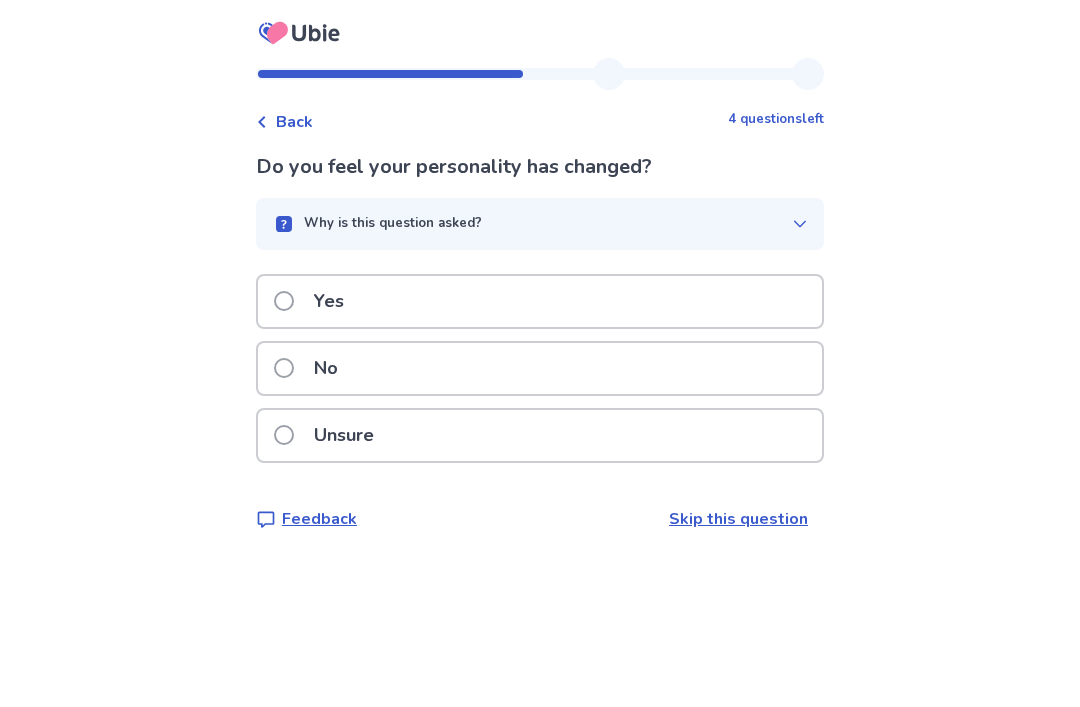 click on "No" at bounding box center (540, 368) 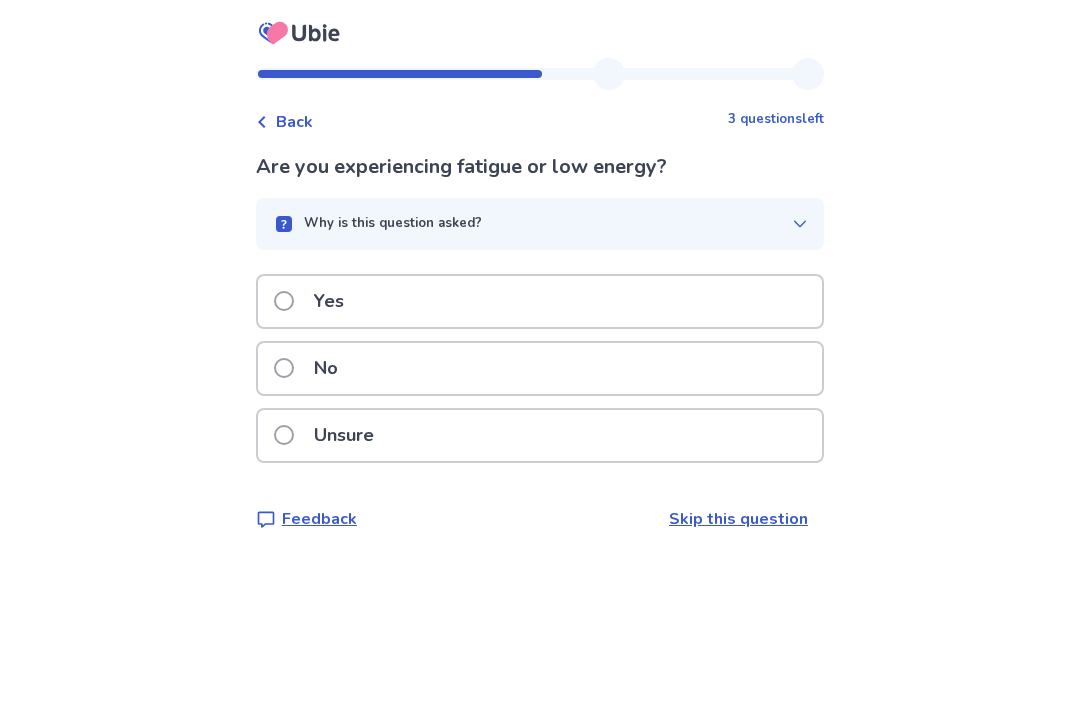 click on "Yes" at bounding box center (540, 301) 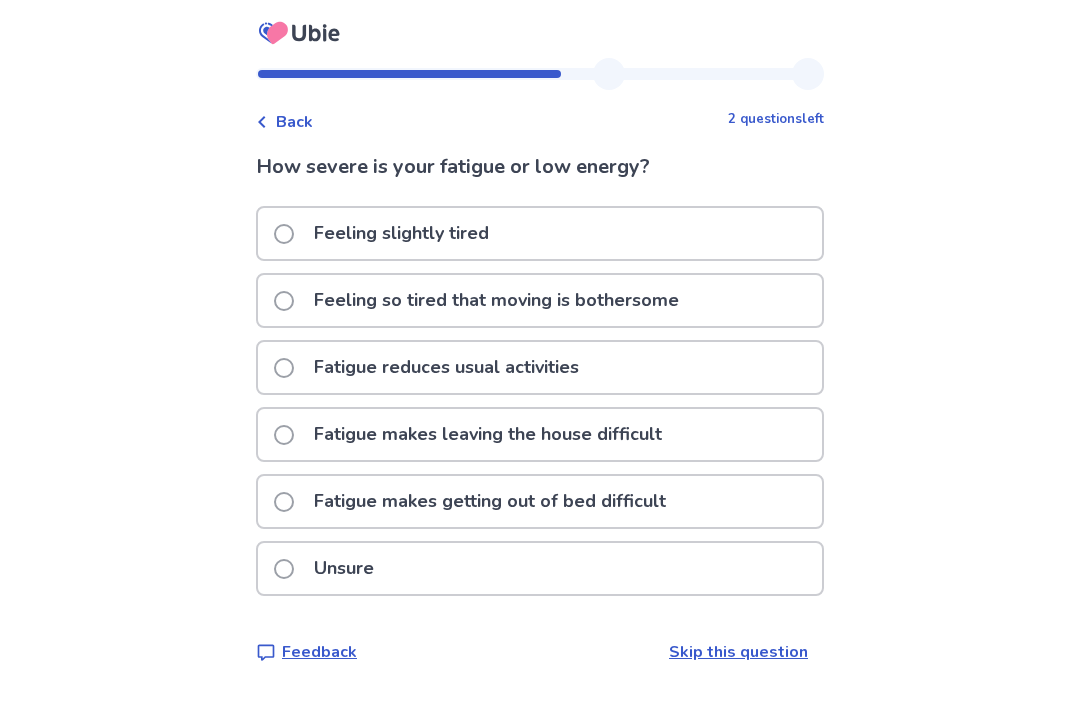 click on "Fatigue reduces usual activities" at bounding box center (446, 367) 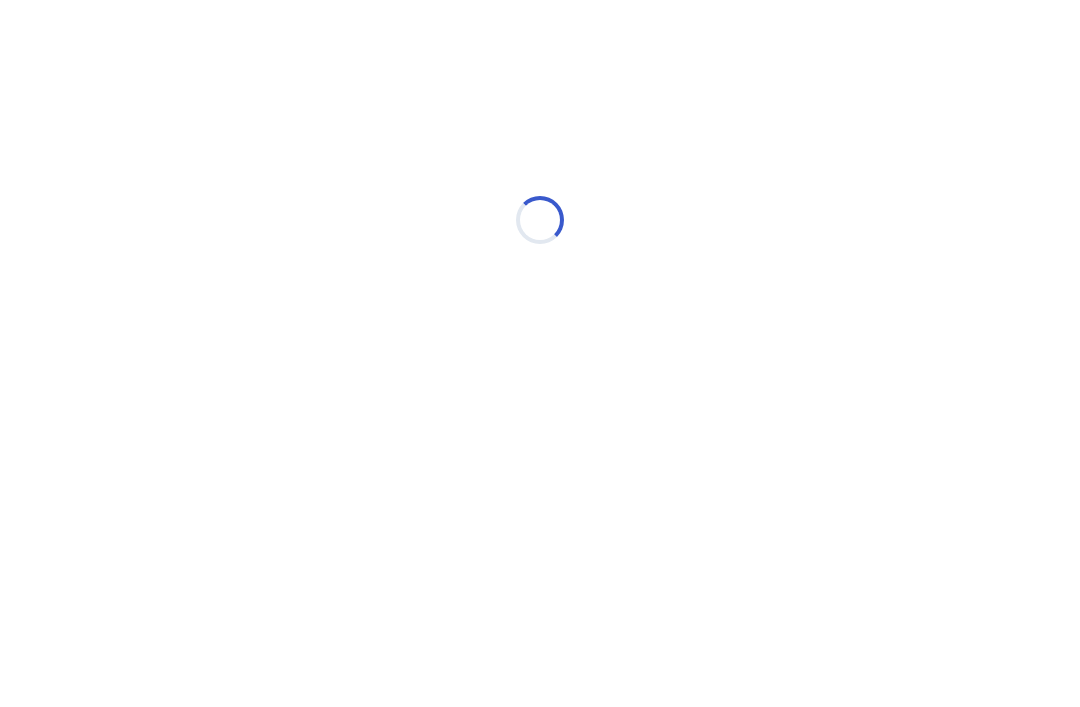 select on "*" 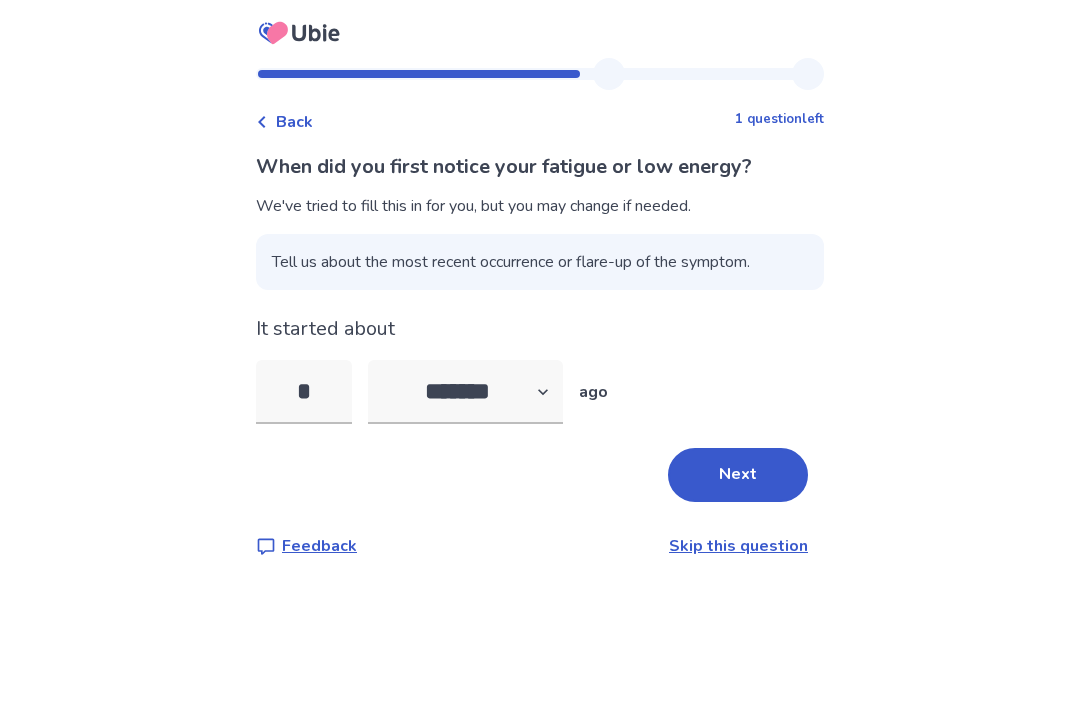 click on "Next" at bounding box center (738, 475) 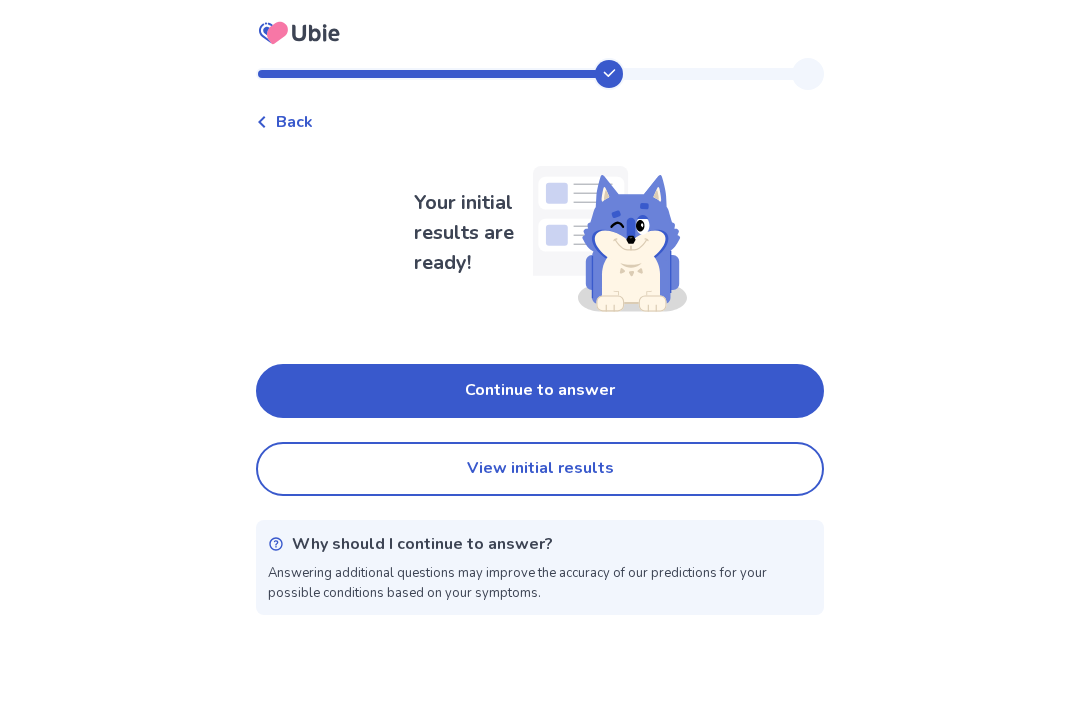 click on "Continue to answer" at bounding box center [540, 391] 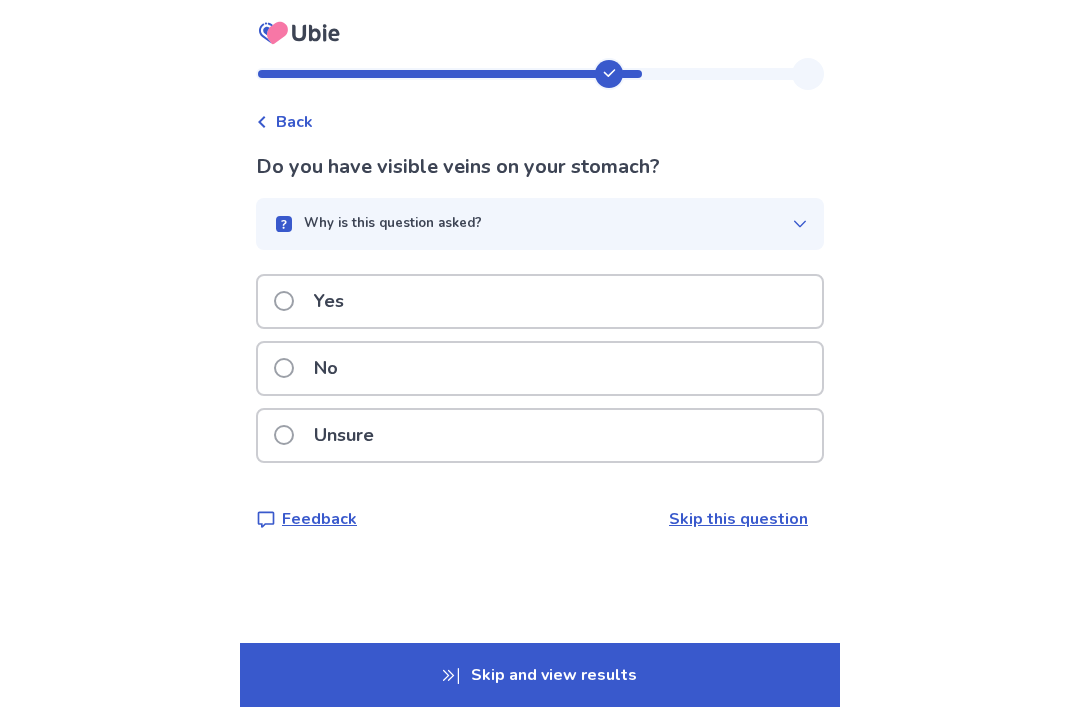 click on "No" at bounding box center [540, 368] 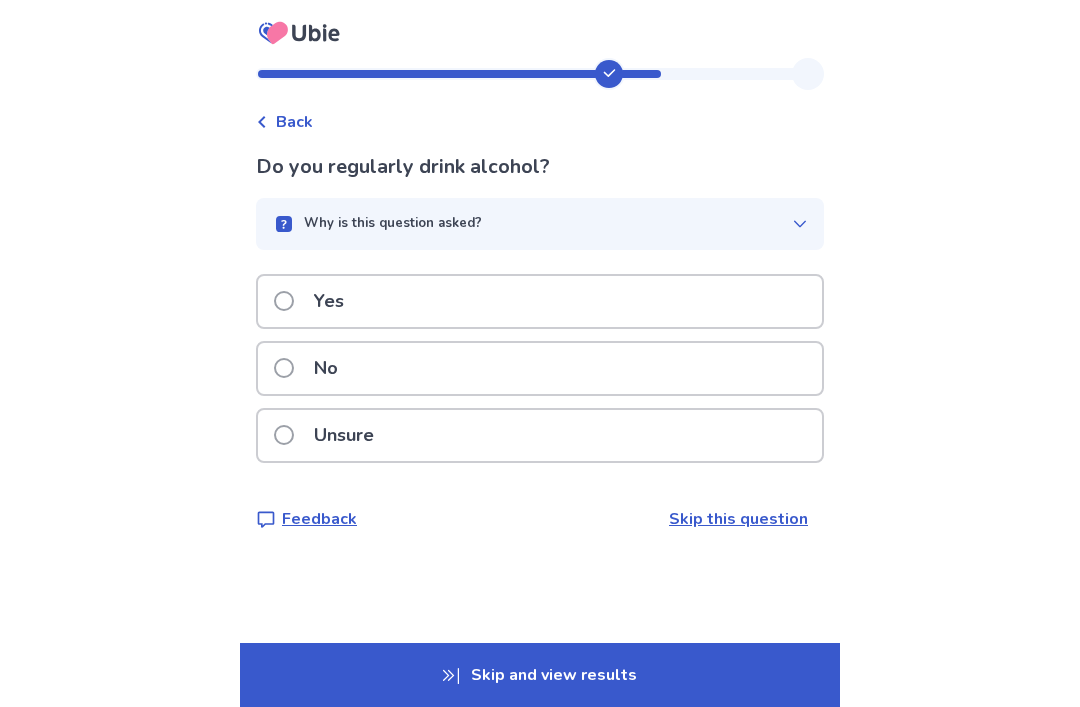 click on "No" at bounding box center [540, 368] 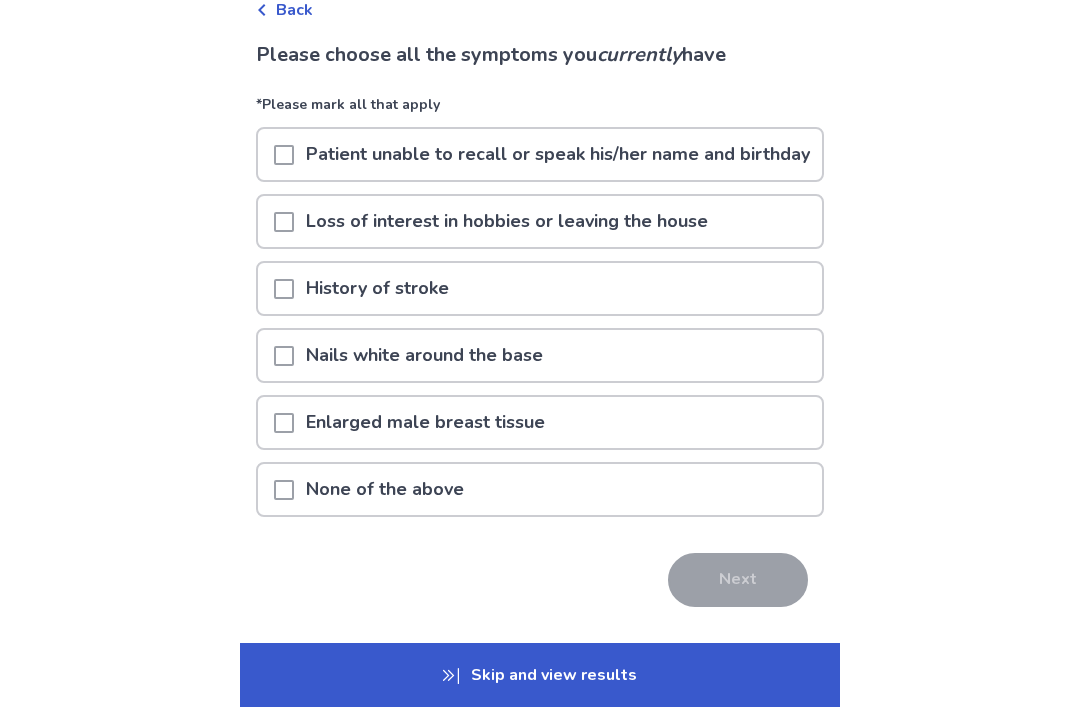scroll, scrollTop: 127, scrollLeft: 0, axis: vertical 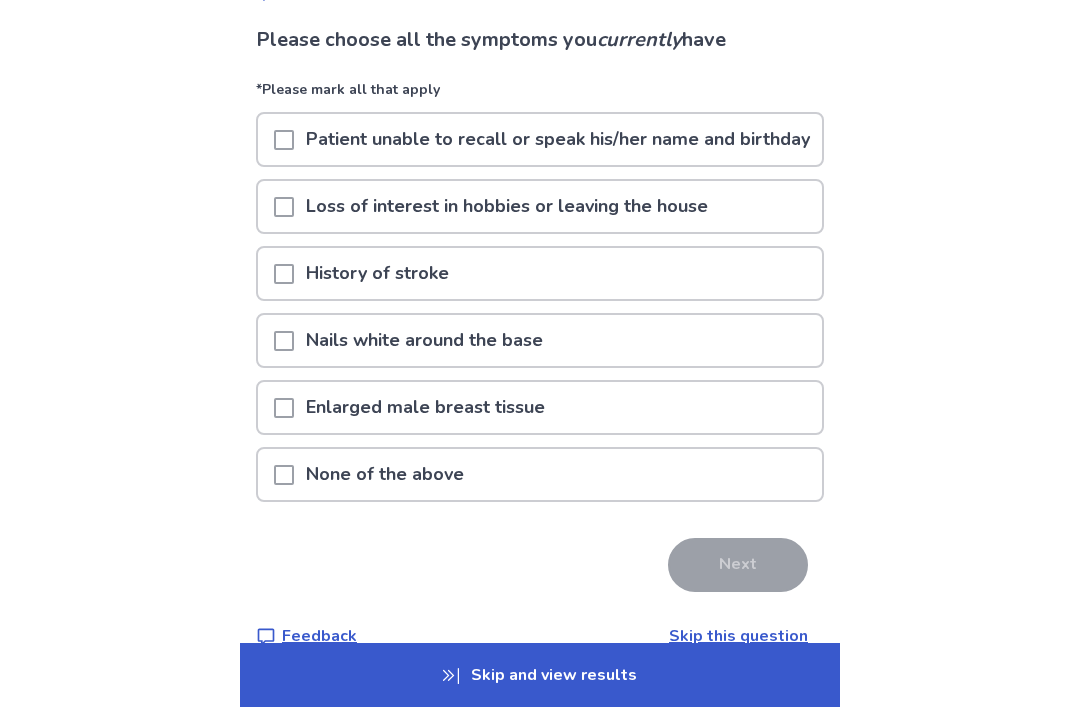 click on "None of the above" at bounding box center [540, 474] 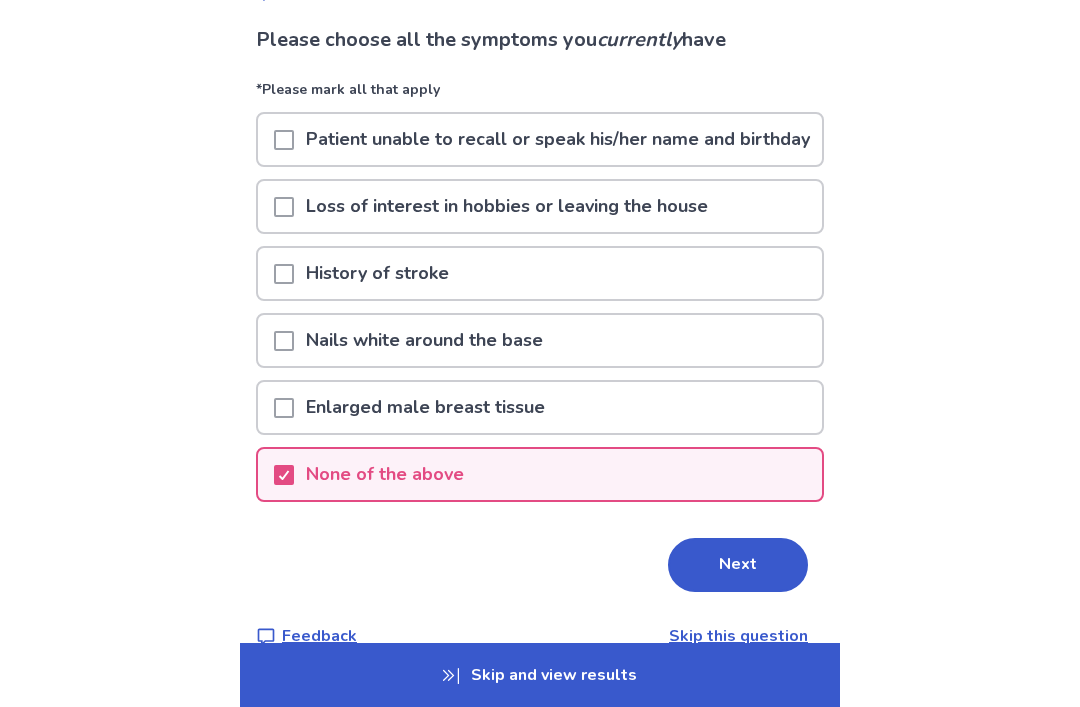 click on "Next" at bounding box center [738, 565] 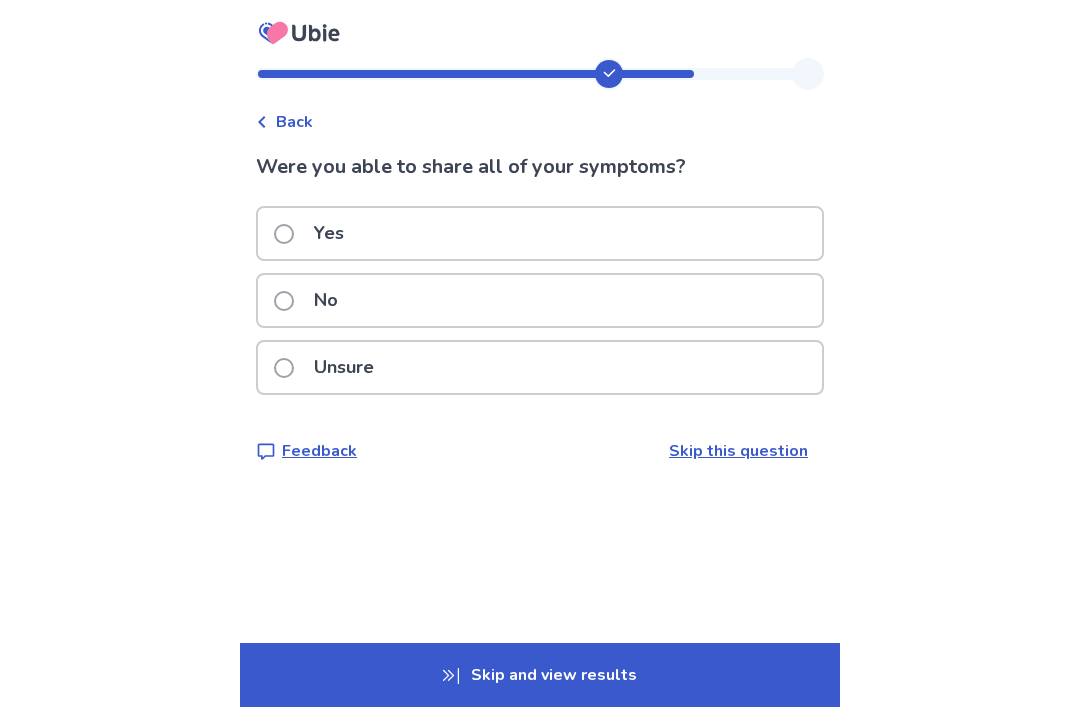 click on "Yes" at bounding box center [540, 233] 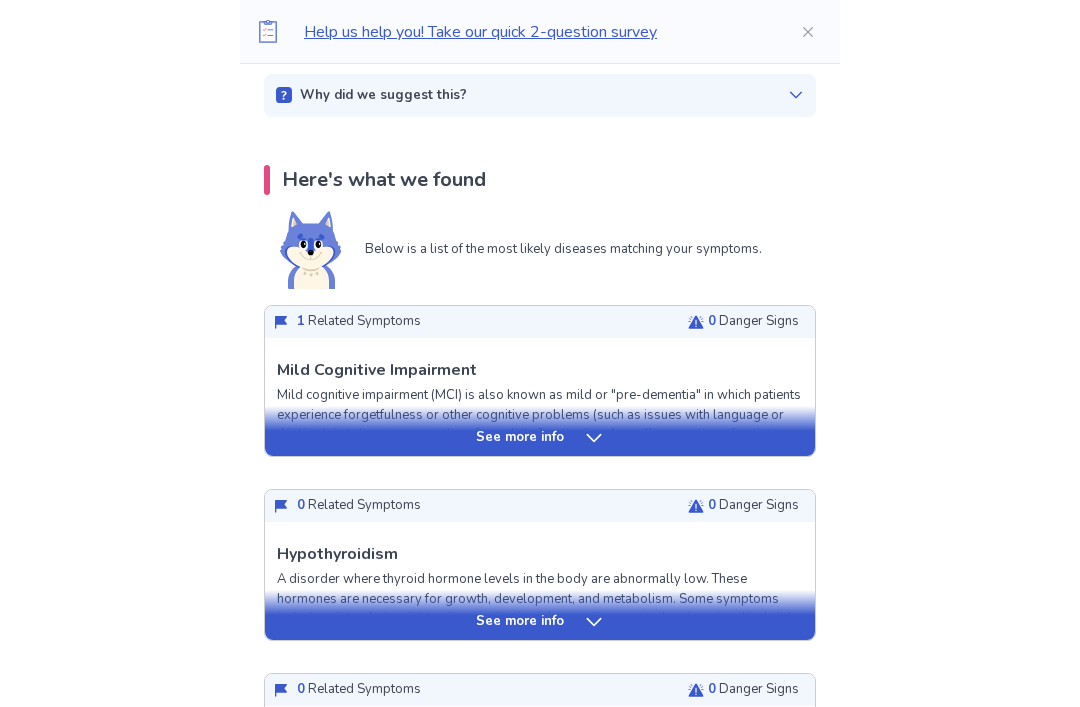 scroll, scrollTop: 354, scrollLeft: 0, axis: vertical 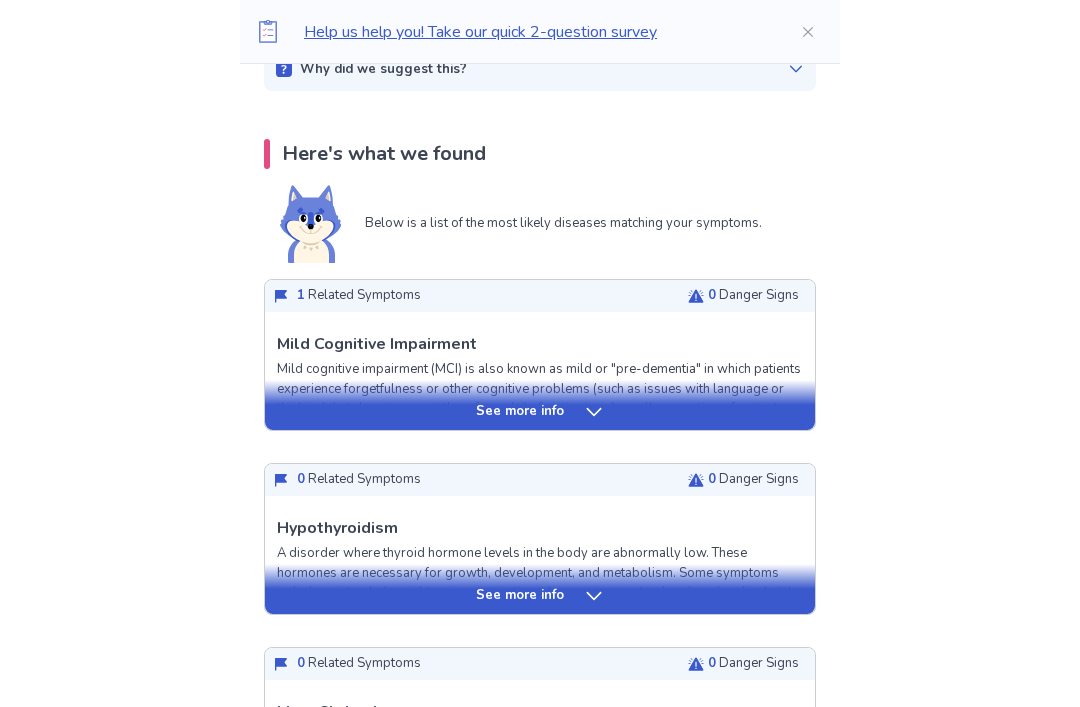 click on "See more info" at bounding box center [540, 406] 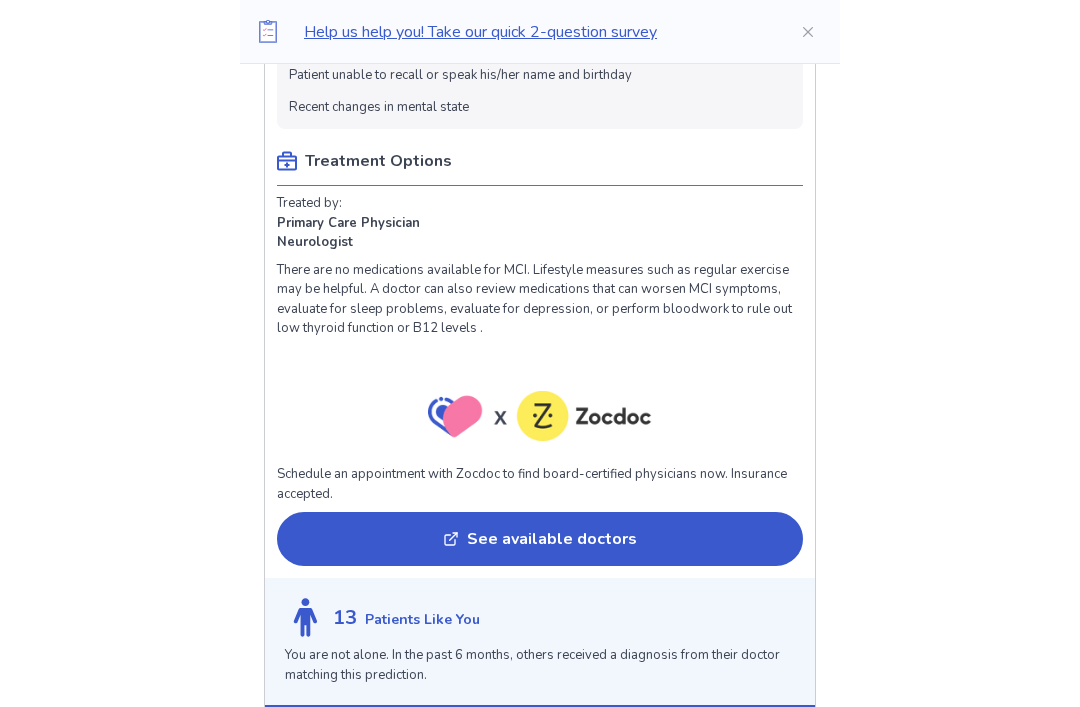 scroll, scrollTop: 1229, scrollLeft: 0, axis: vertical 